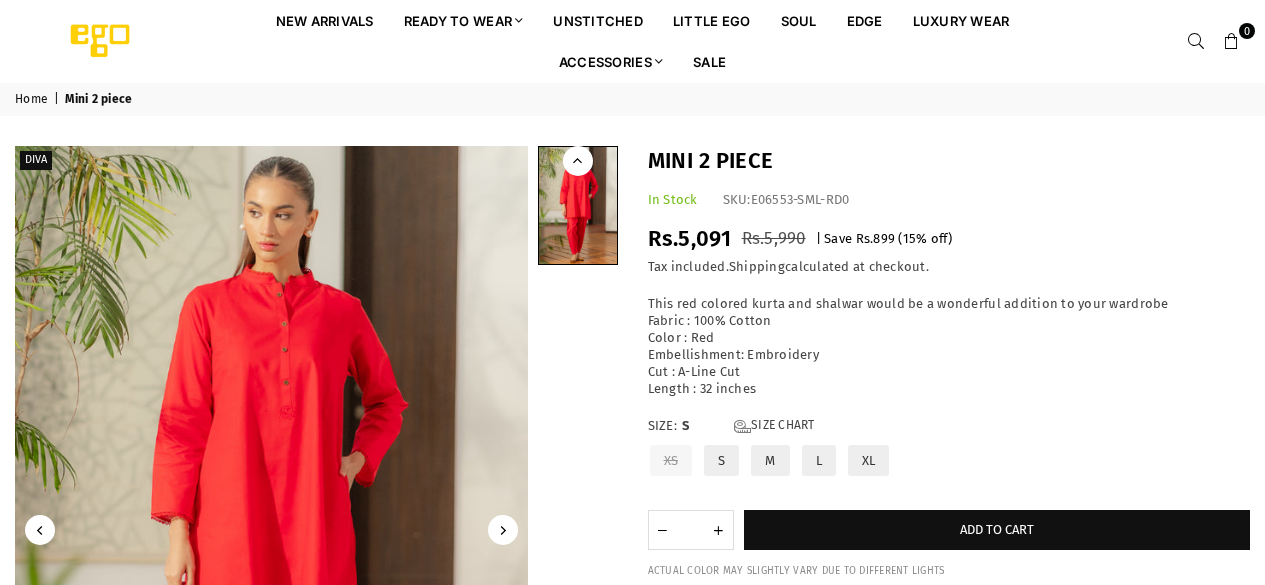 scroll, scrollTop: 0, scrollLeft: 0, axis: both 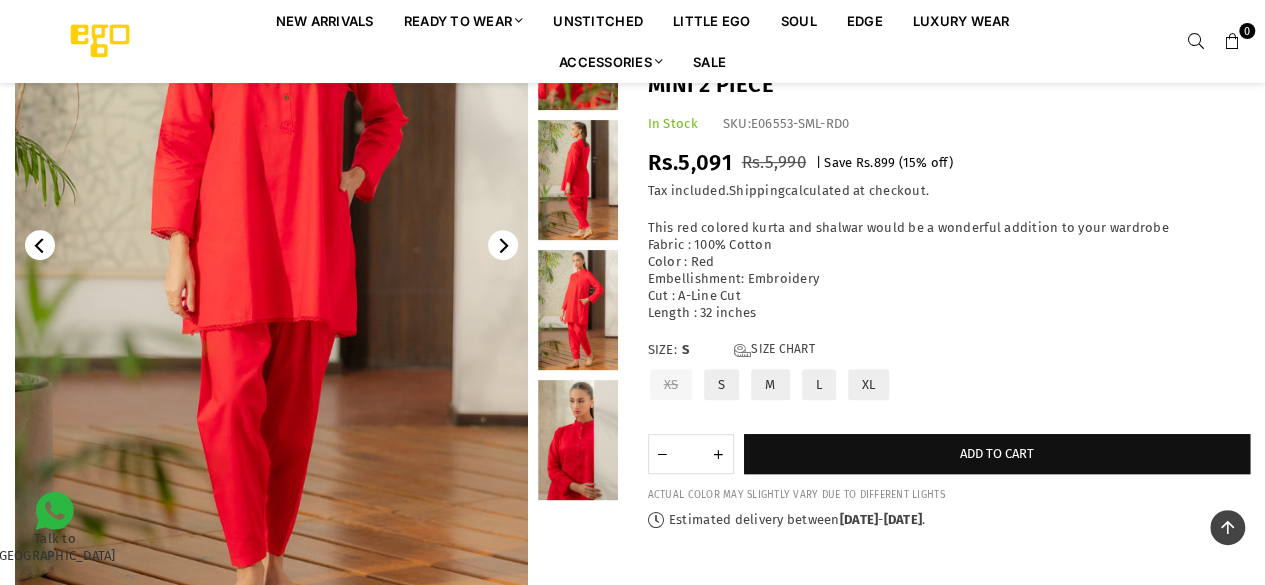 click at bounding box center (271, 245) 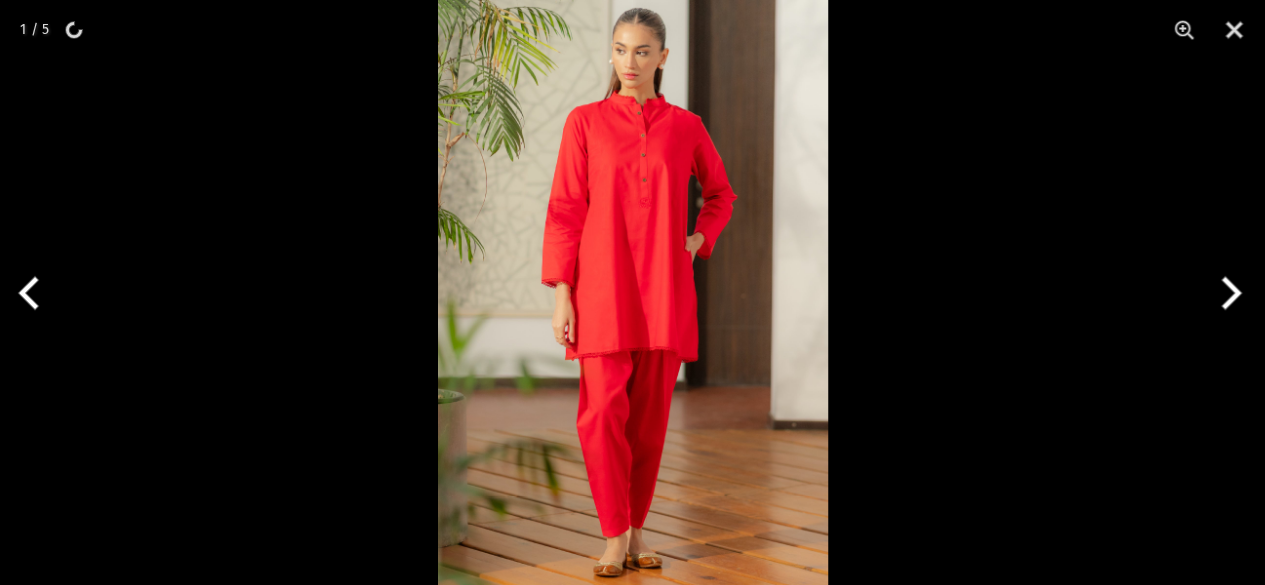 click at bounding box center (633, 292) 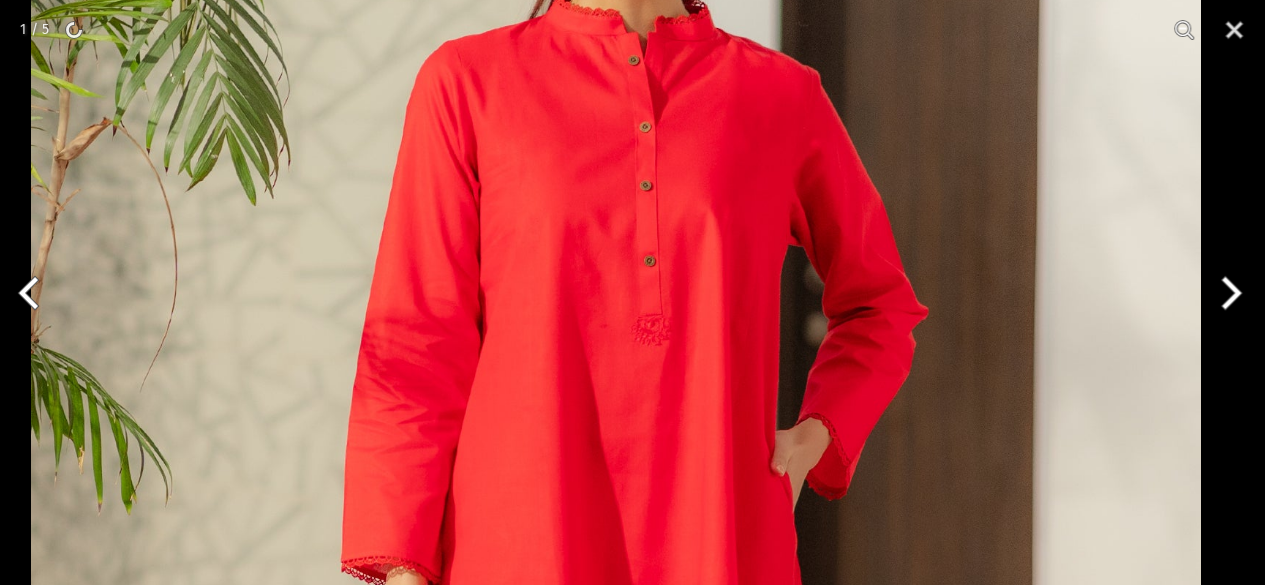 click on "Ego New Arrivals  Ready to Wear  2 PIECE | 3 PIECE All Casuals All Luxury Diva Core Monzene Pulse Boho Soul unstitched  Little EGO  Soul  EDGE  Luxury Wear  Accessories  Bottoms Wraps Inner Sale    0 New Arrivals   Ready to wear   2 PIECE | 3 PIECE All Casuals All Luxury Diva Core Monzene Pulse Boho Soul Unstitched   Little EGO GIRLS 2 TO 8 YEARS   Soul LUXURY WEAR   EDGE Always ready to surprise you   LUXURY WEAR   Accessories   Bottoms Wraps Inner SALE   LOGIN Register Now
Home | Mini 2 piece
Diva" at bounding box center [632, 1240] 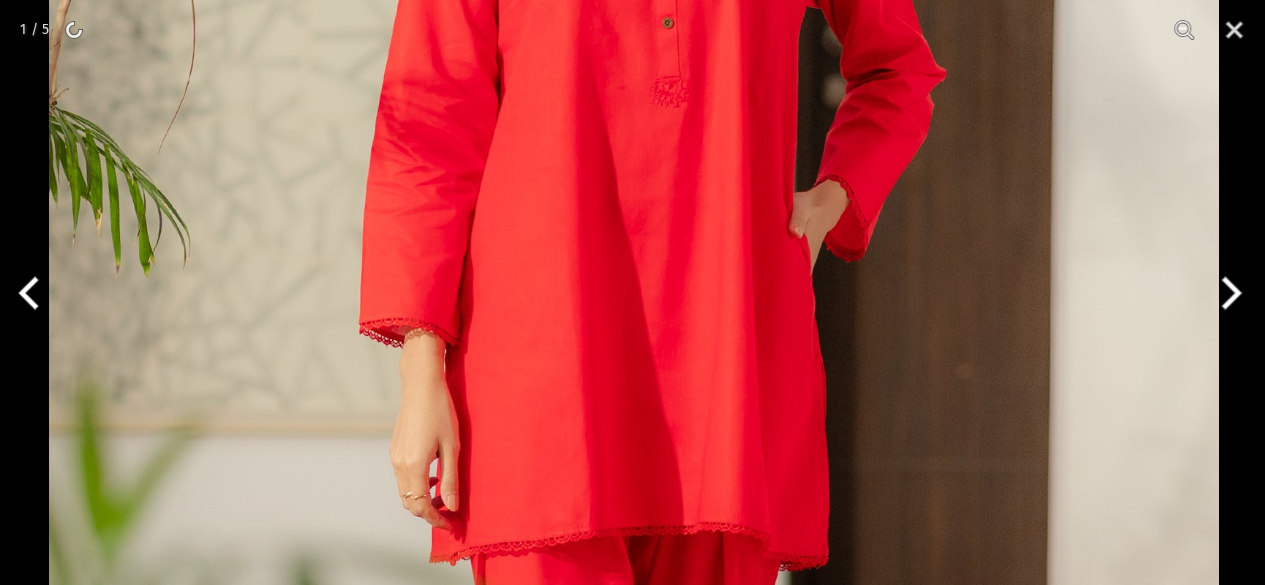 click at bounding box center (634, 360) 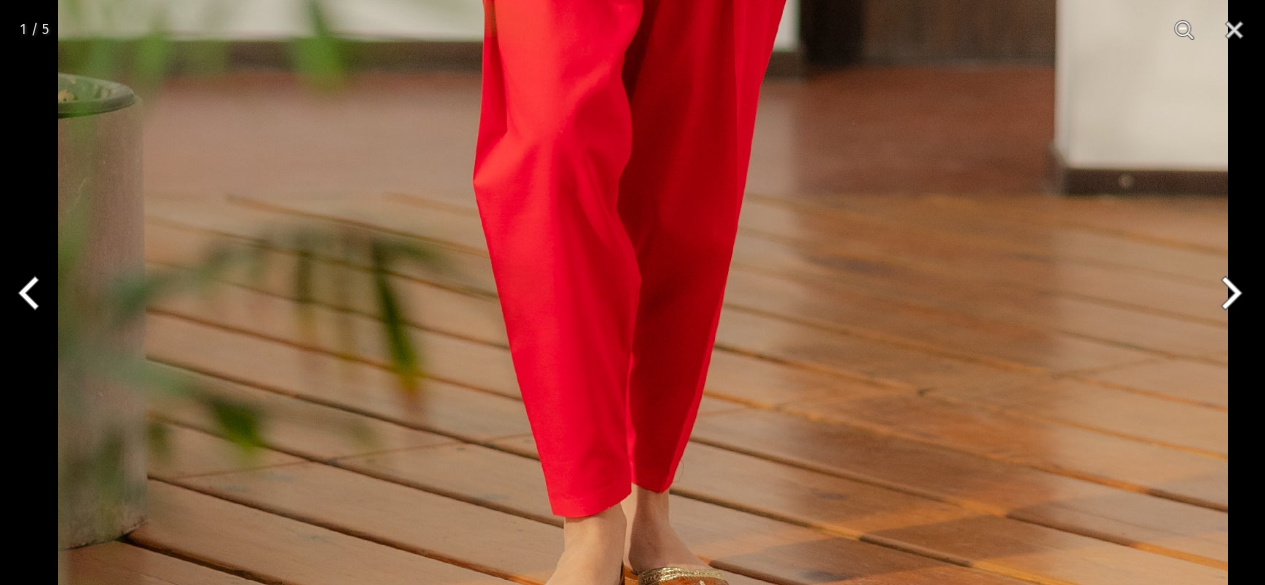 click at bounding box center (643, -216) 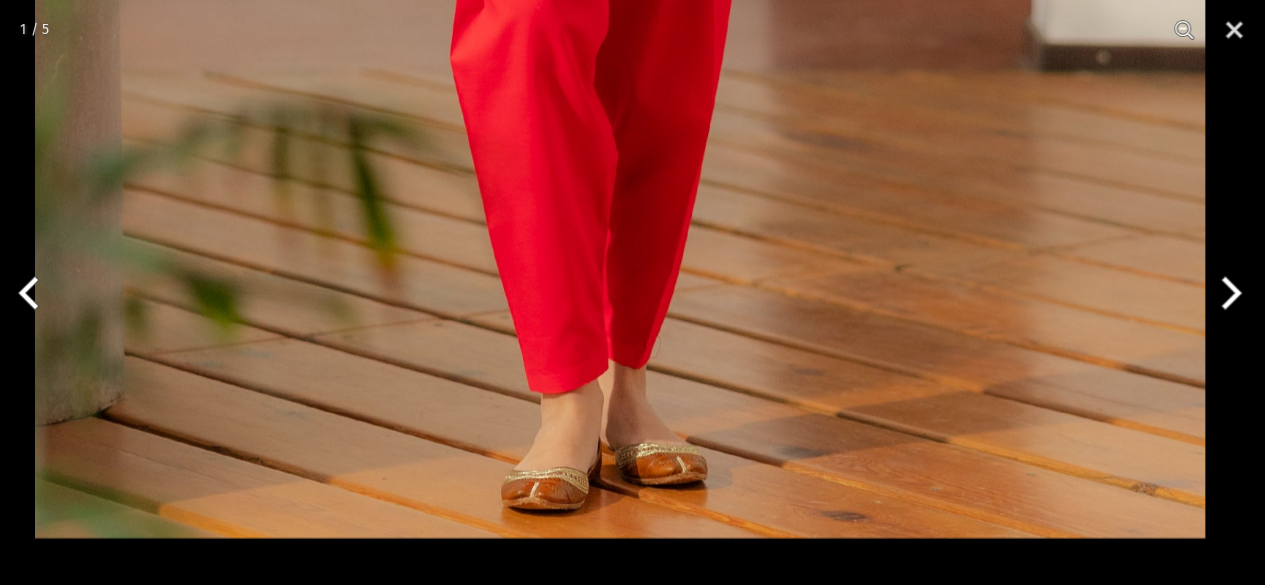 click at bounding box center (620, -340) 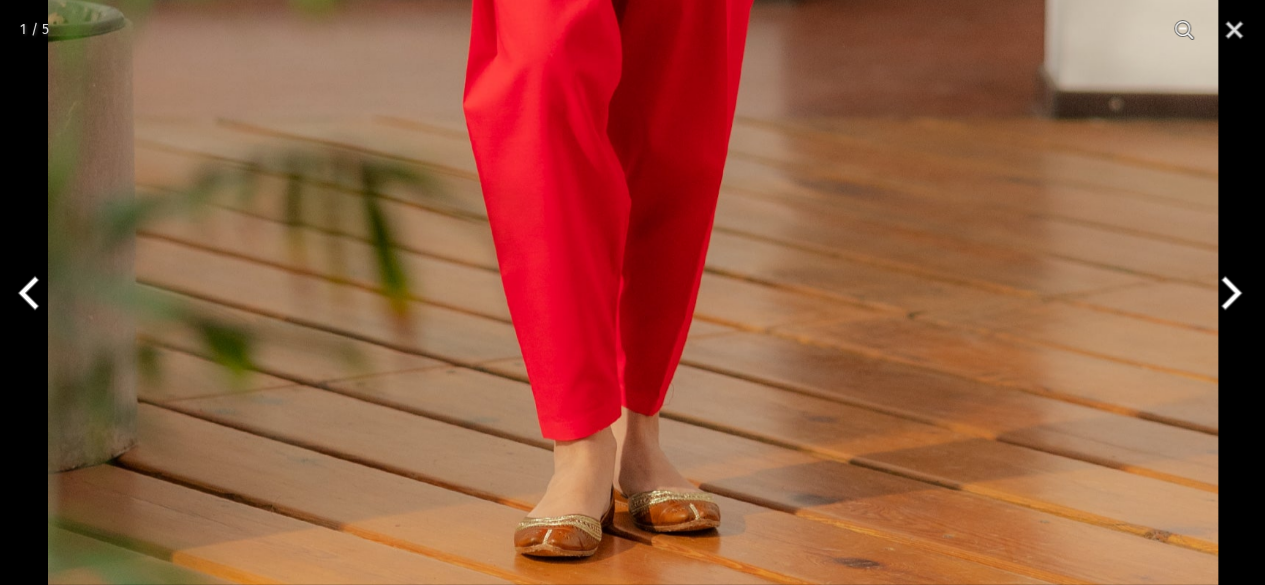 click at bounding box center (633, -293) 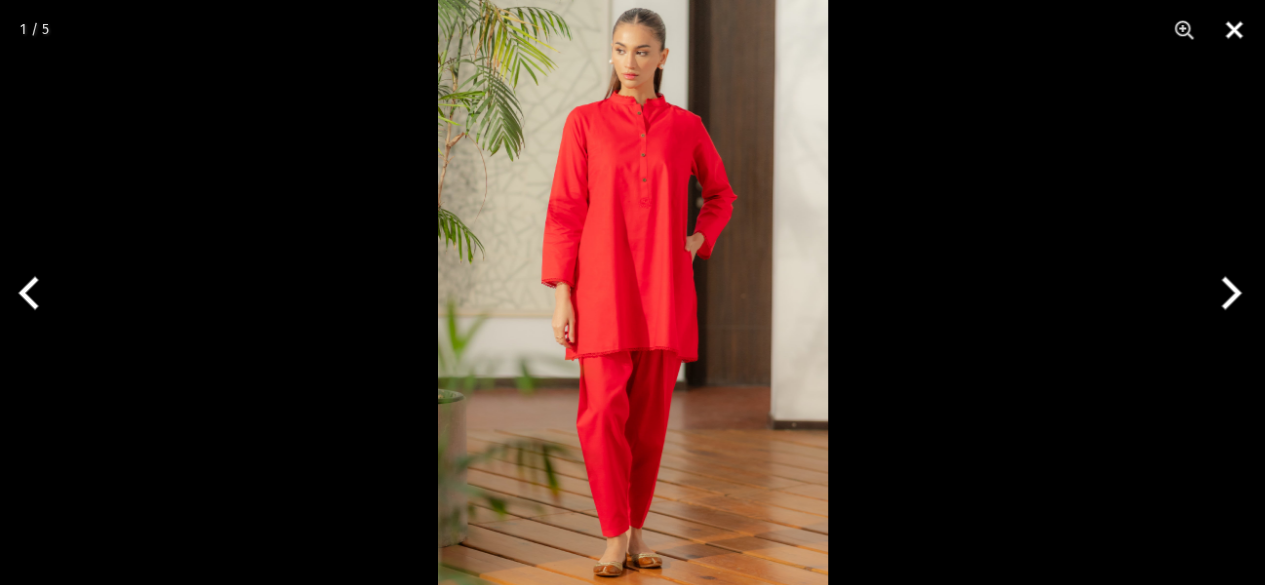 click at bounding box center [1234, 30] 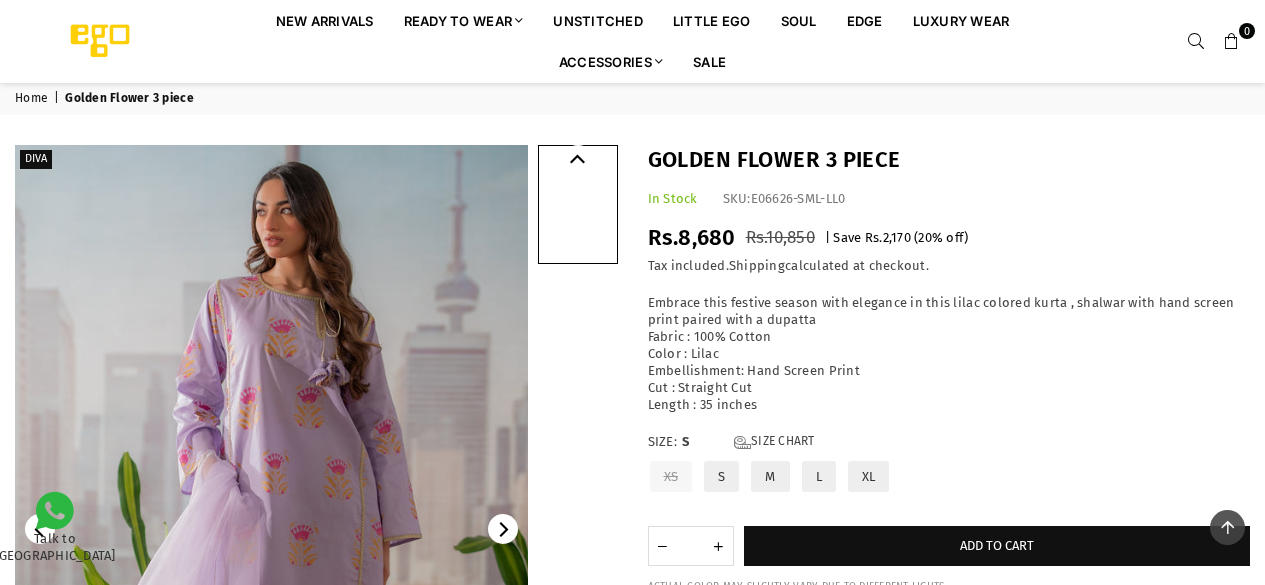 scroll, scrollTop: 268, scrollLeft: 0, axis: vertical 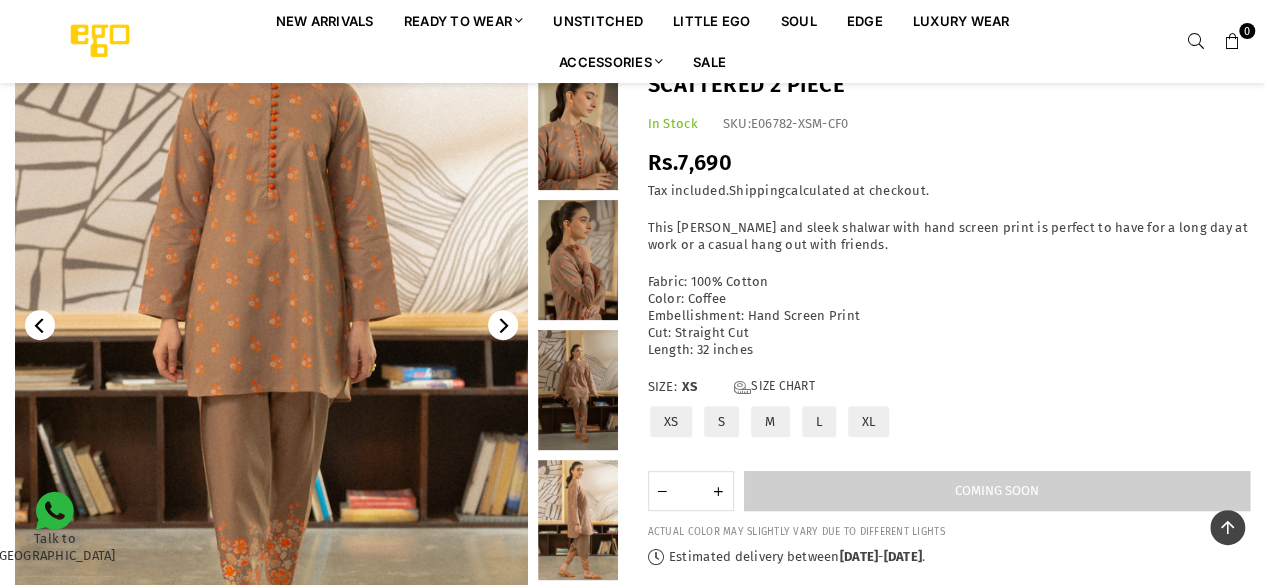 click on "Fabric: 100% Cotton Color: Coffee Embellishment: Hand Screen Print Cut: Straight Cut Length: 32 inches" at bounding box center (949, 316) 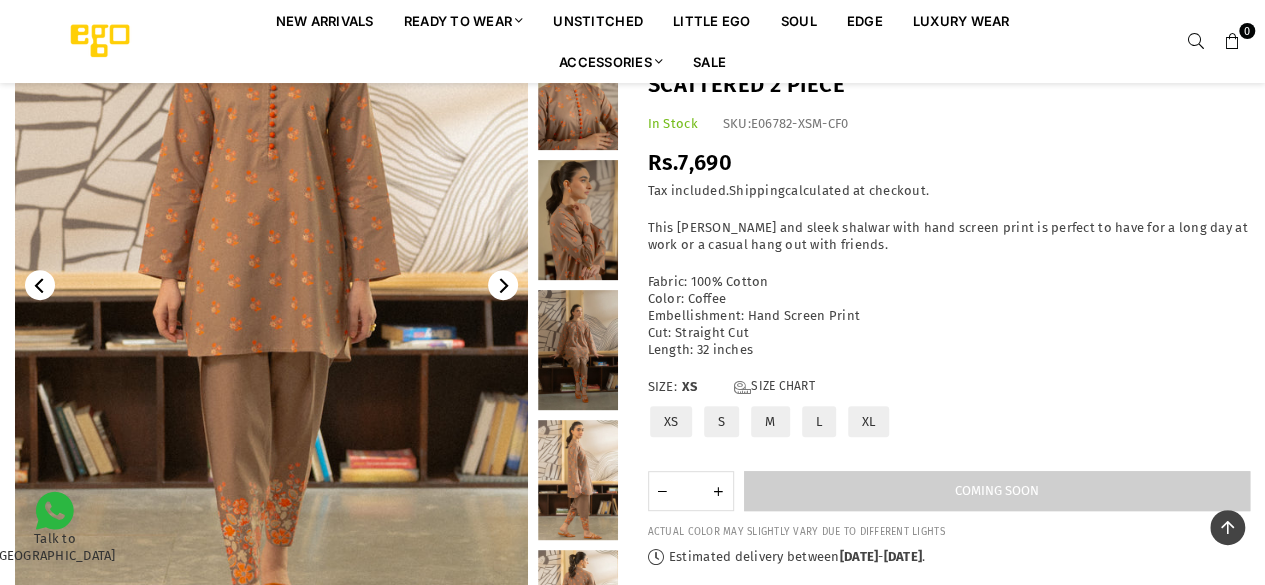 scroll, scrollTop: 204, scrollLeft: 0, axis: vertical 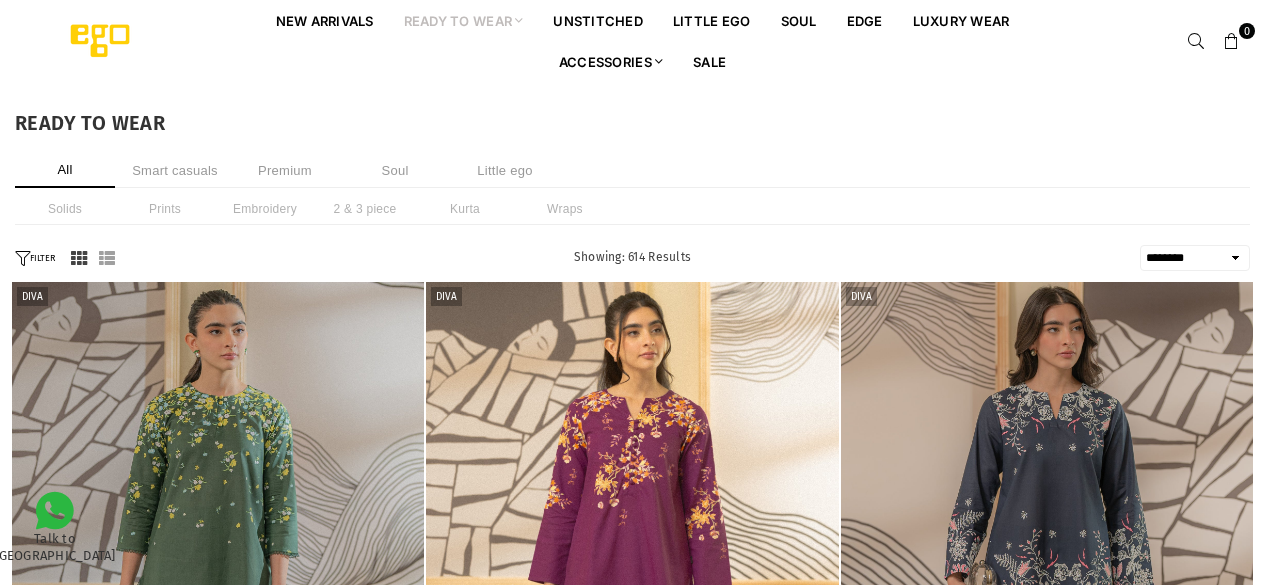 select on "******" 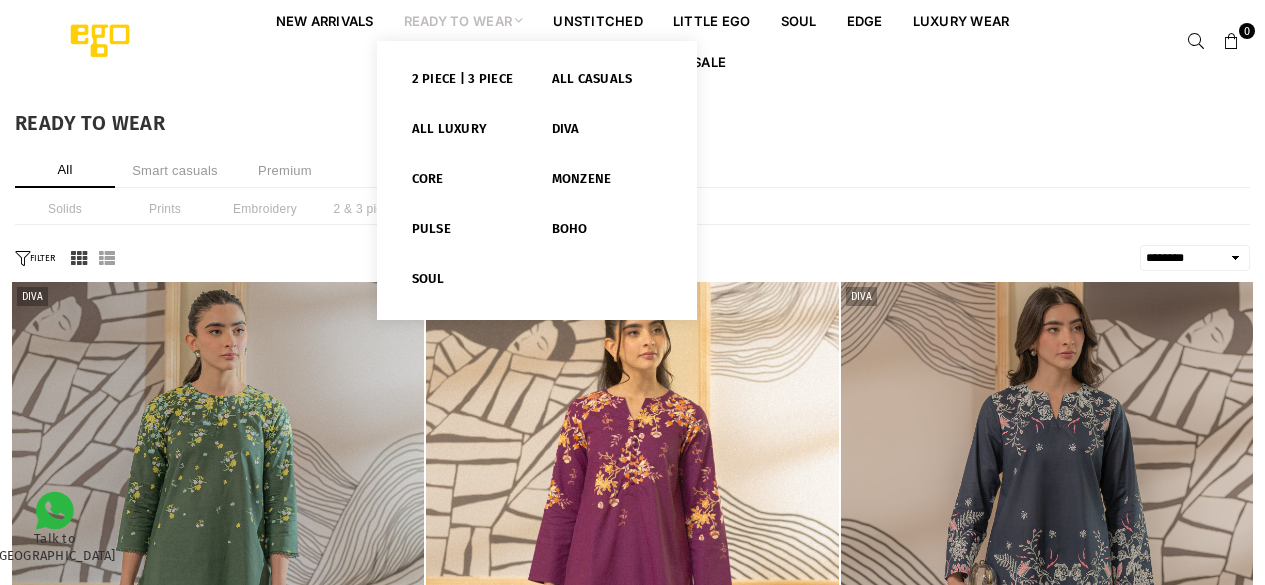 scroll, scrollTop: 0, scrollLeft: 0, axis: both 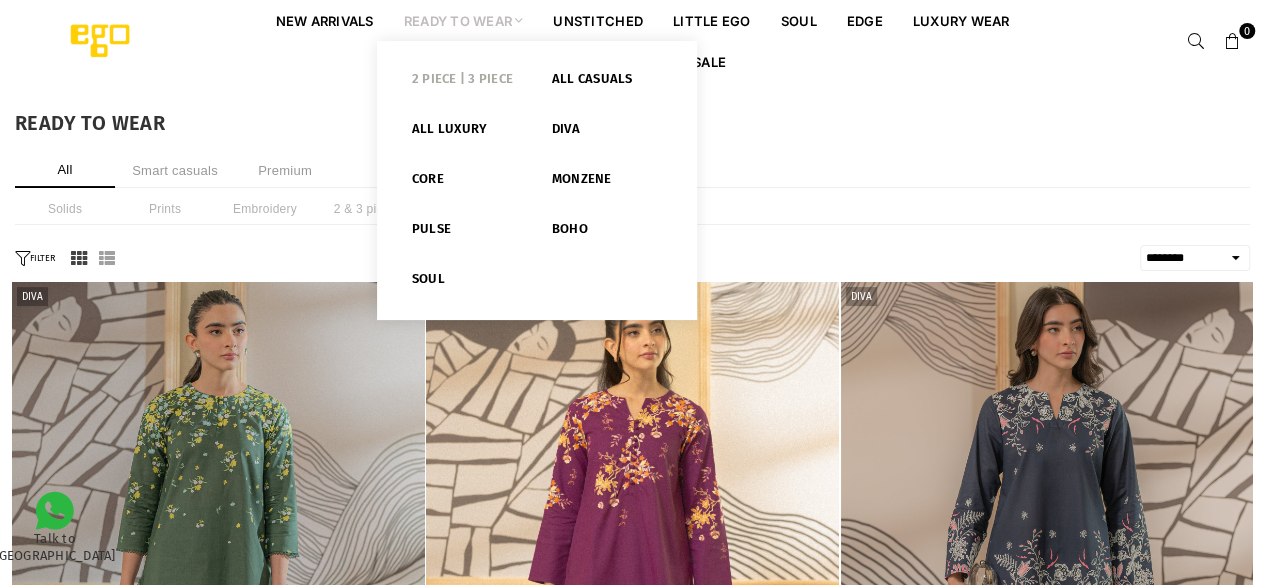 click on "2 PIECE | 3 PIECE" at bounding box center (467, 83) 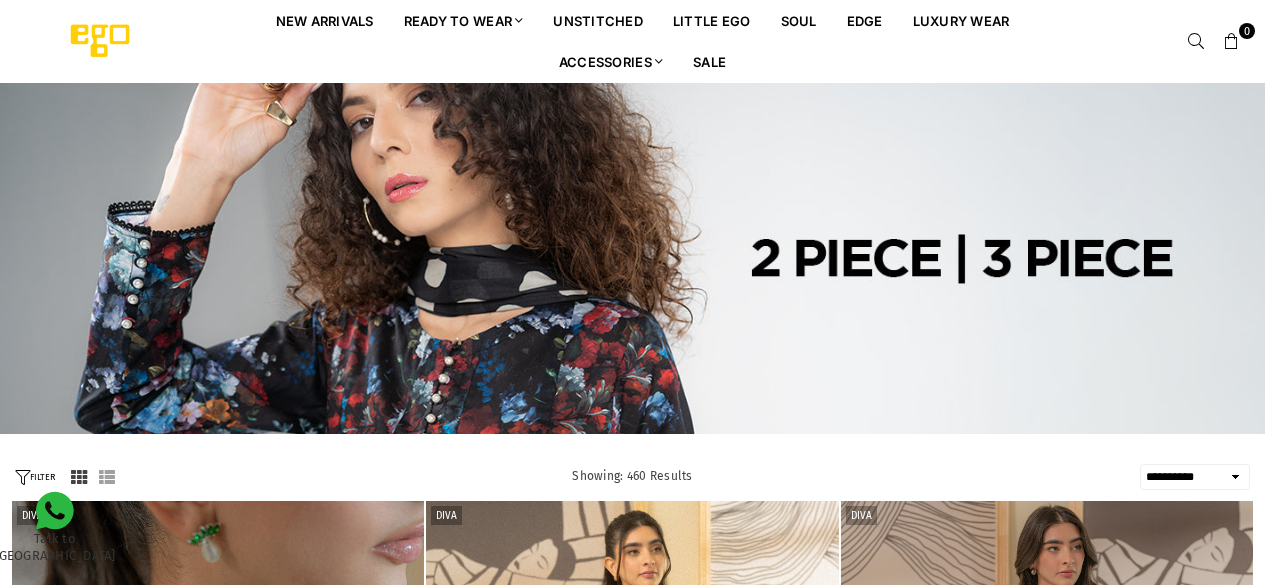 select on "**********" 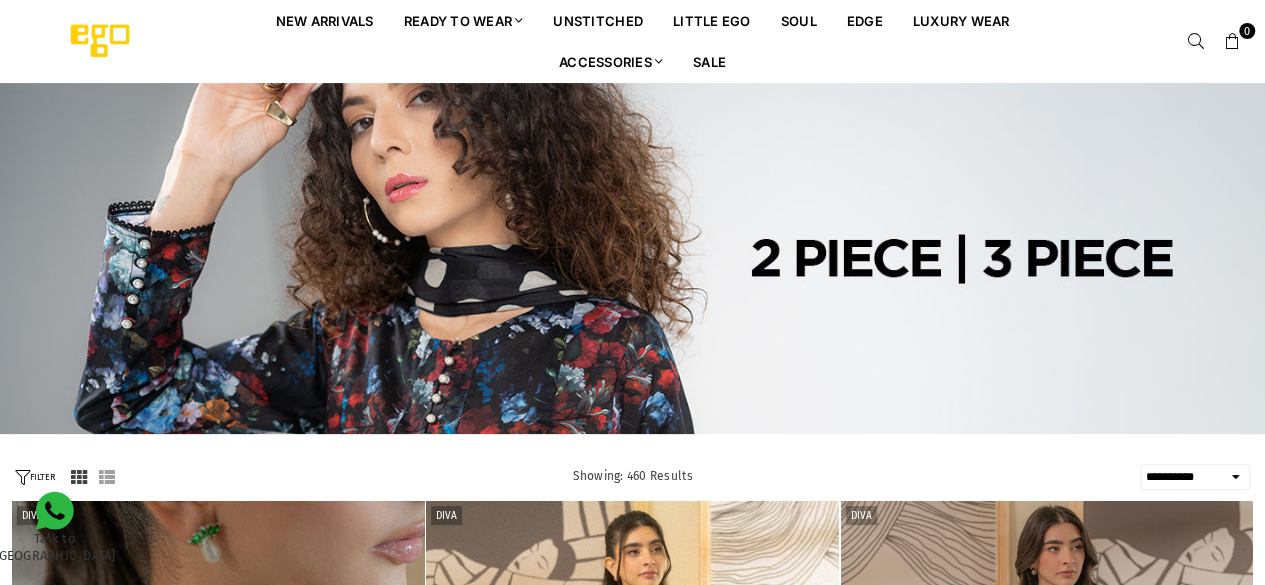 scroll, scrollTop: 0, scrollLeft: 0, axis: both 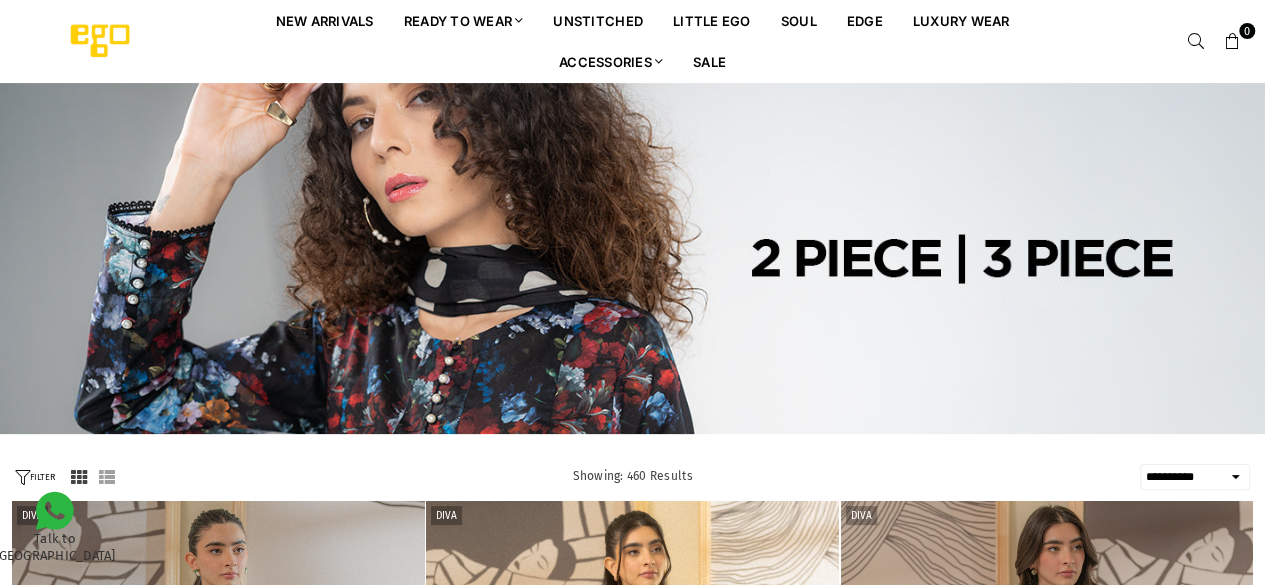 click at bounding box center [22, 477] 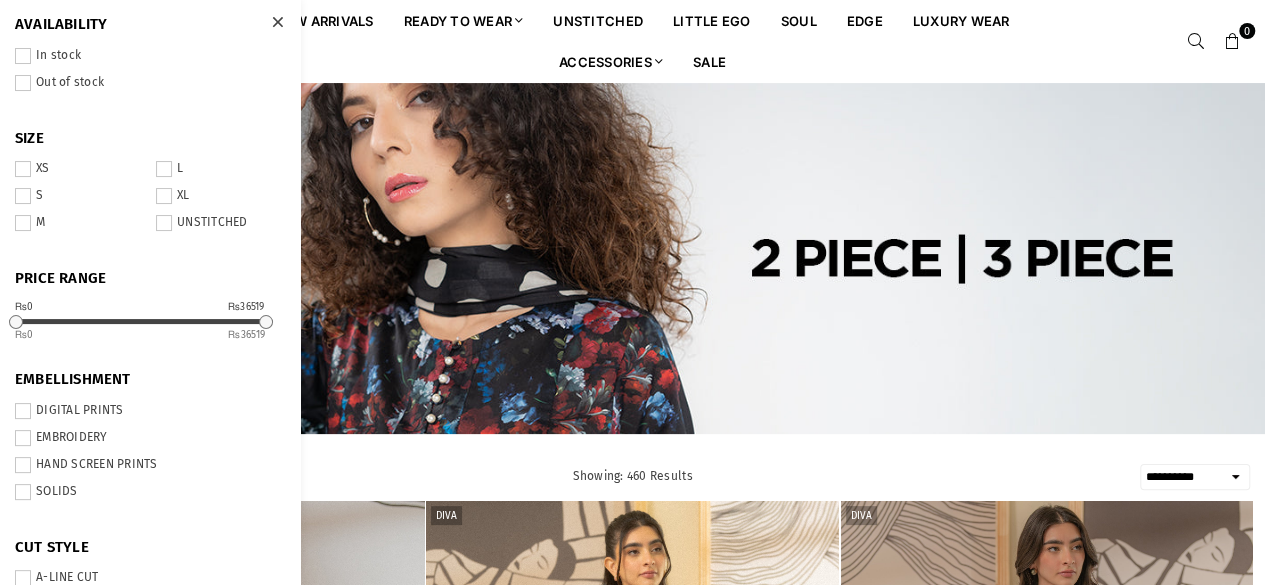 click at bounding box center [23, 492] 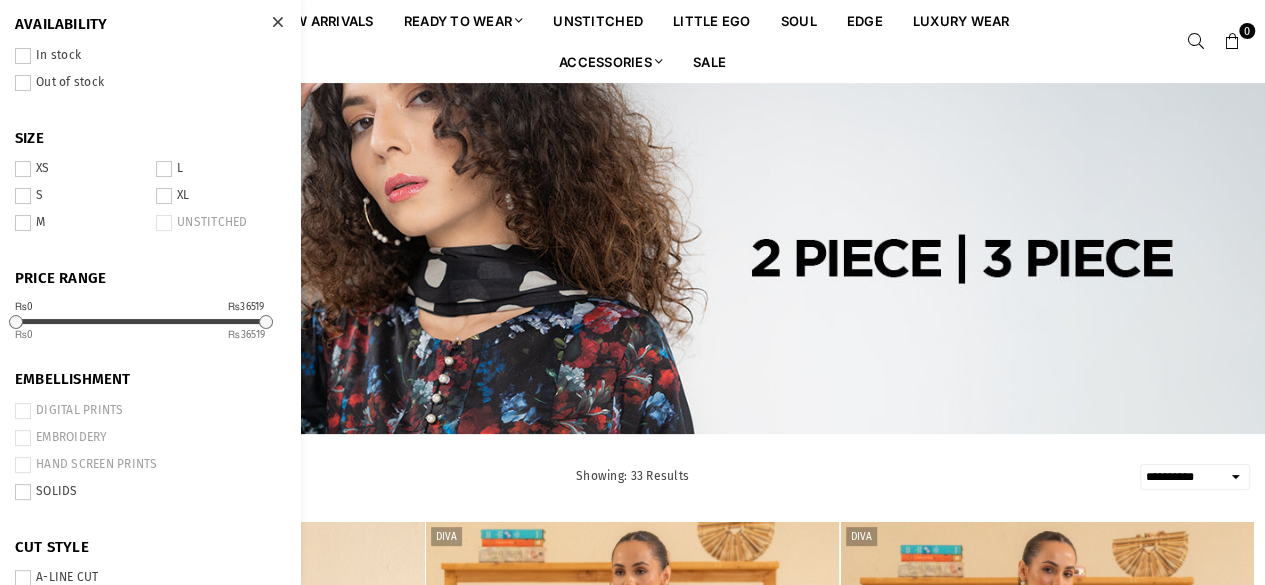 click on "**********" at bounding box center (632, 477) 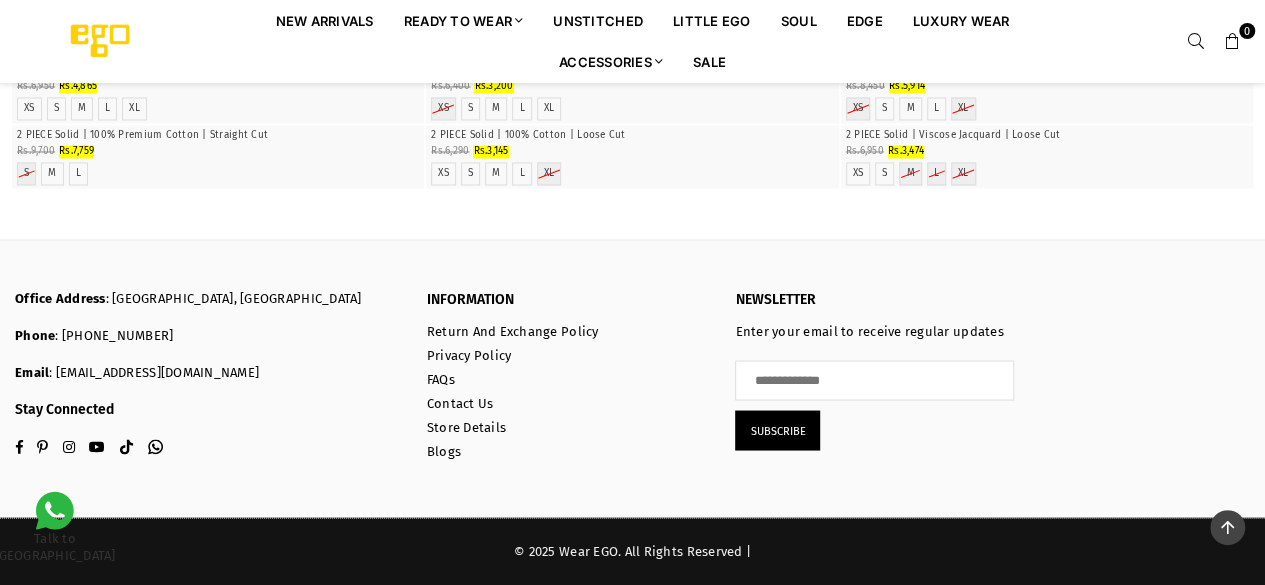 scroll, scrollTop: 7848, scrollLeft: 0, axis: vertical 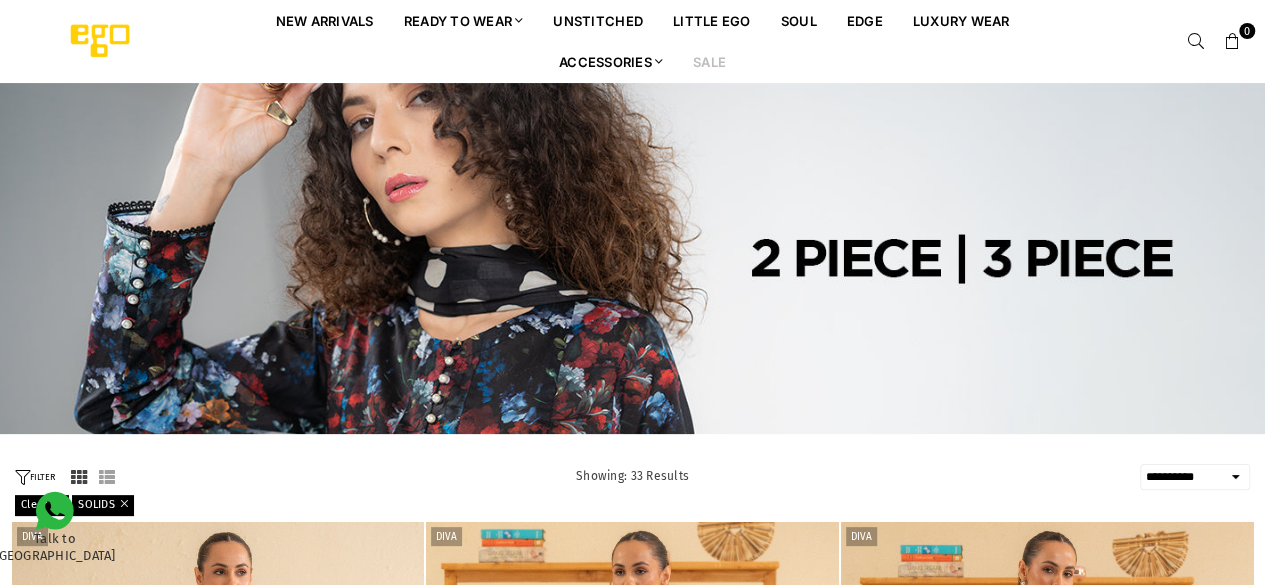 click on "Sale" at bounding box center [709, 61] 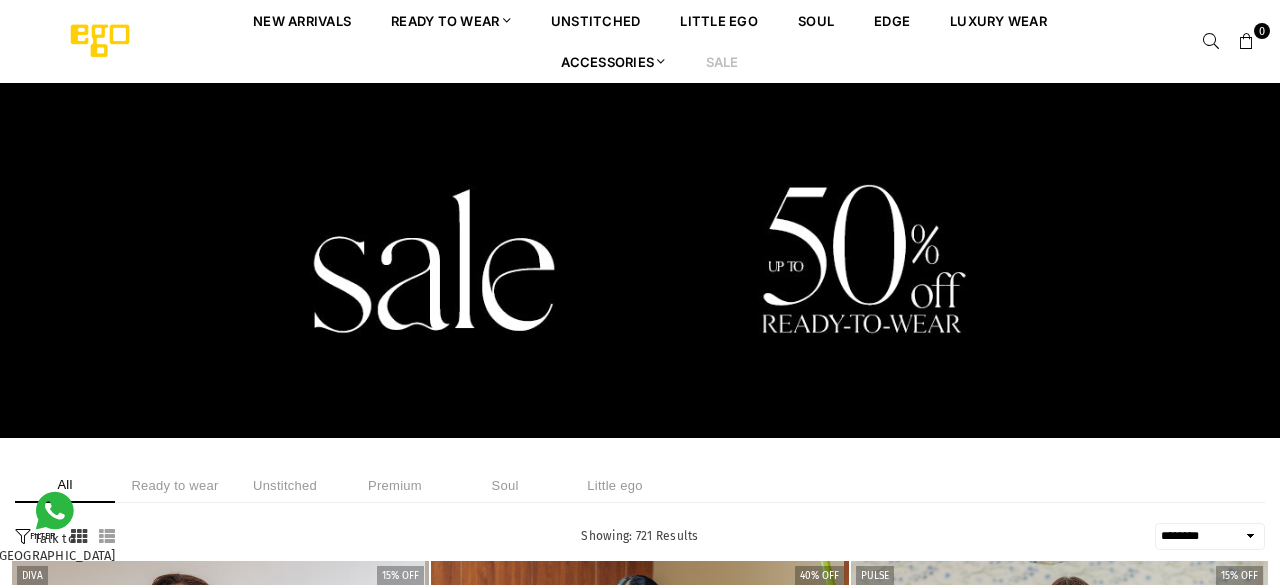 select on "******" 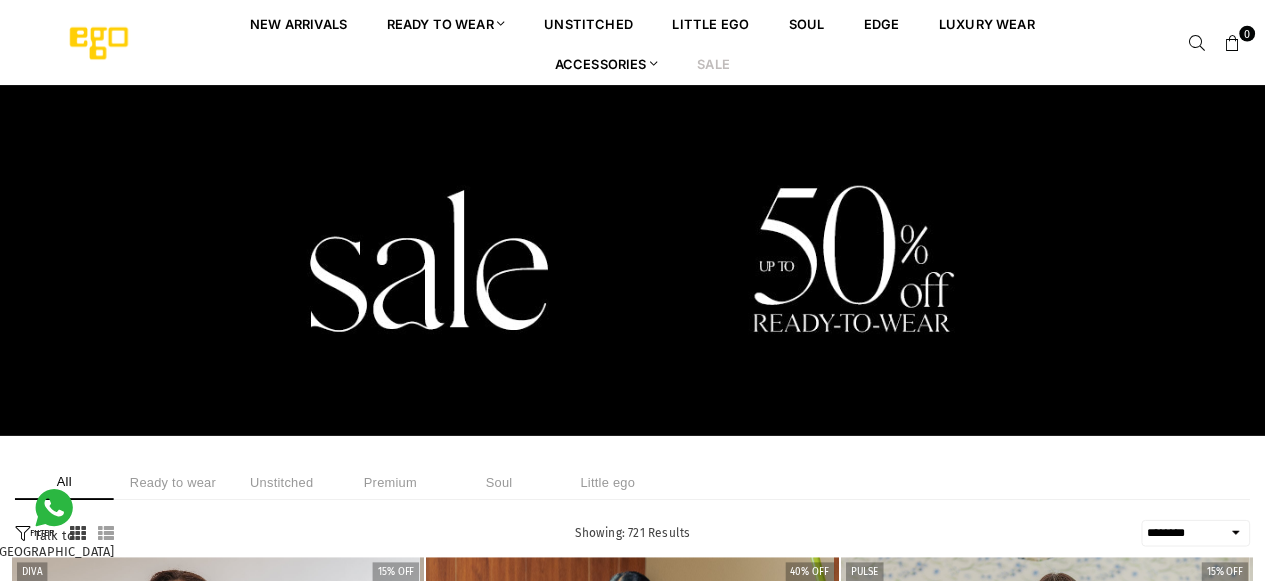 scroll, scrollTop: 0, scrollLeft: 0, axis: both 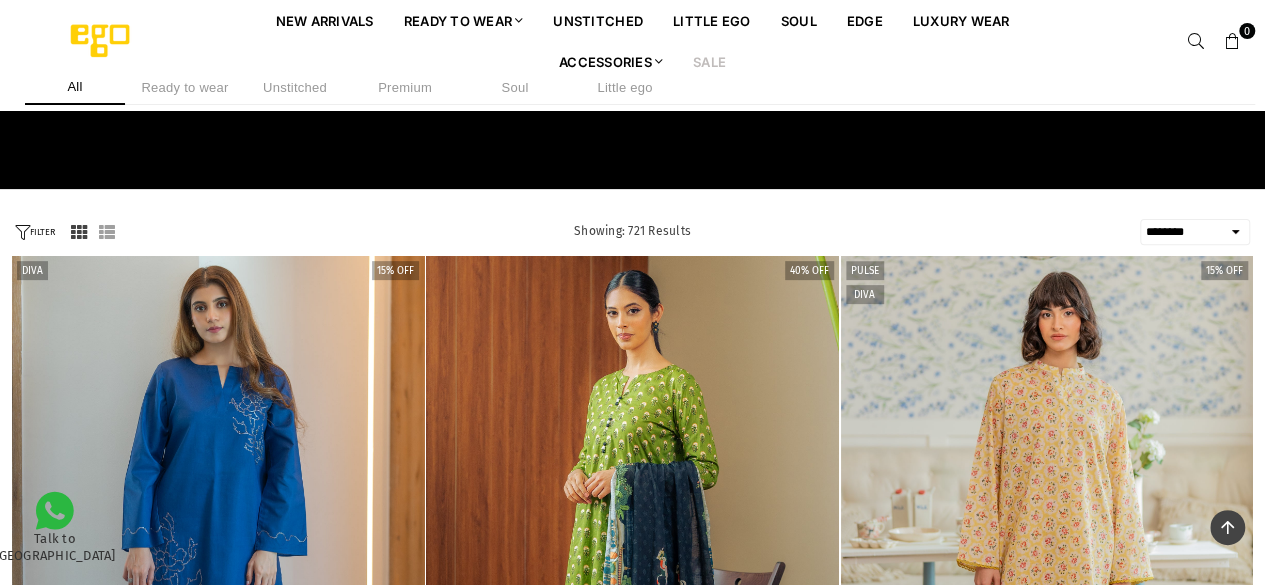 click on "FILTER" at bounding box center (35, 232) 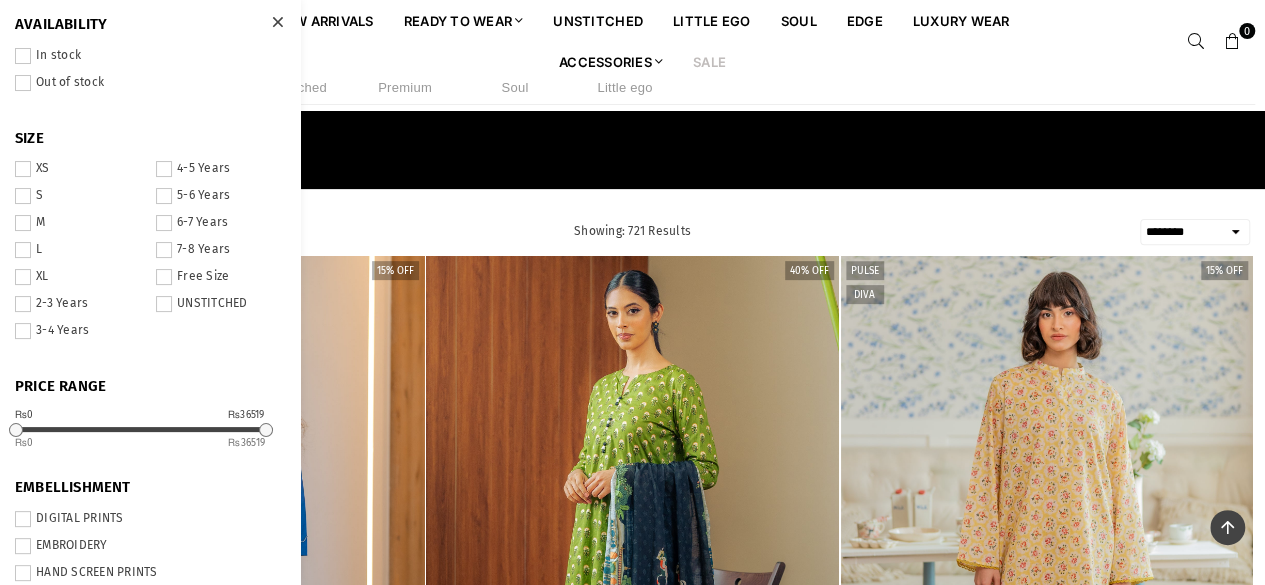 scroll, scrollTop: 512, scrollLeft: 0, axis: vertical 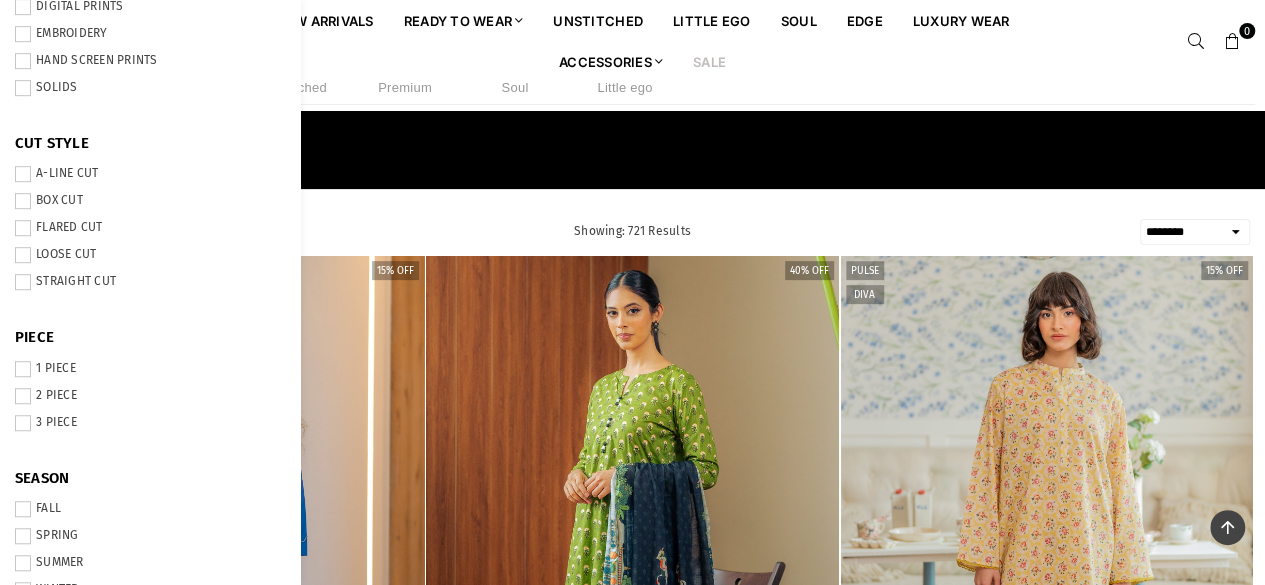 click at bounding box center [23, 88] 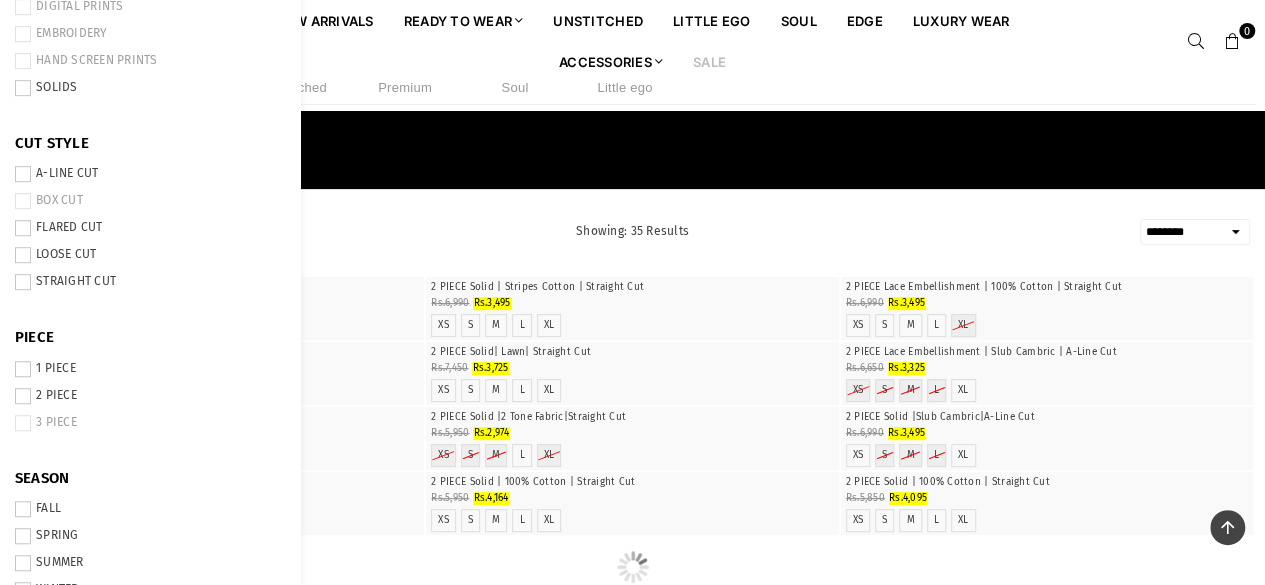 click on "**********" at bounding box center [632, 232] 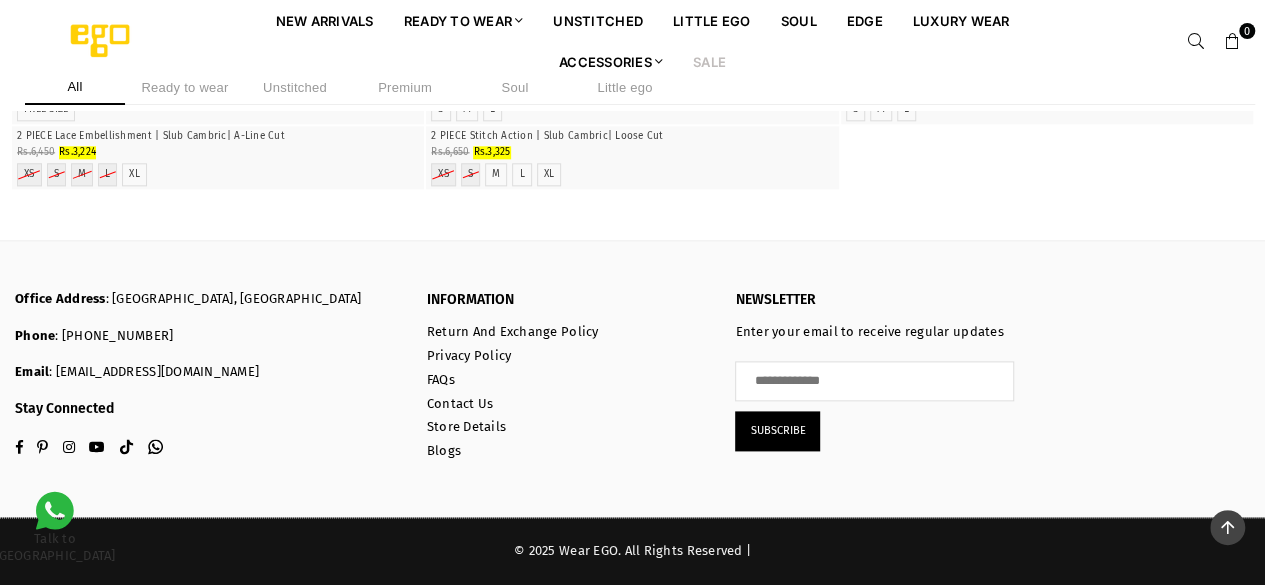 scroll, scrollTop: 6332, scrollLeft: 0, axis: vertical 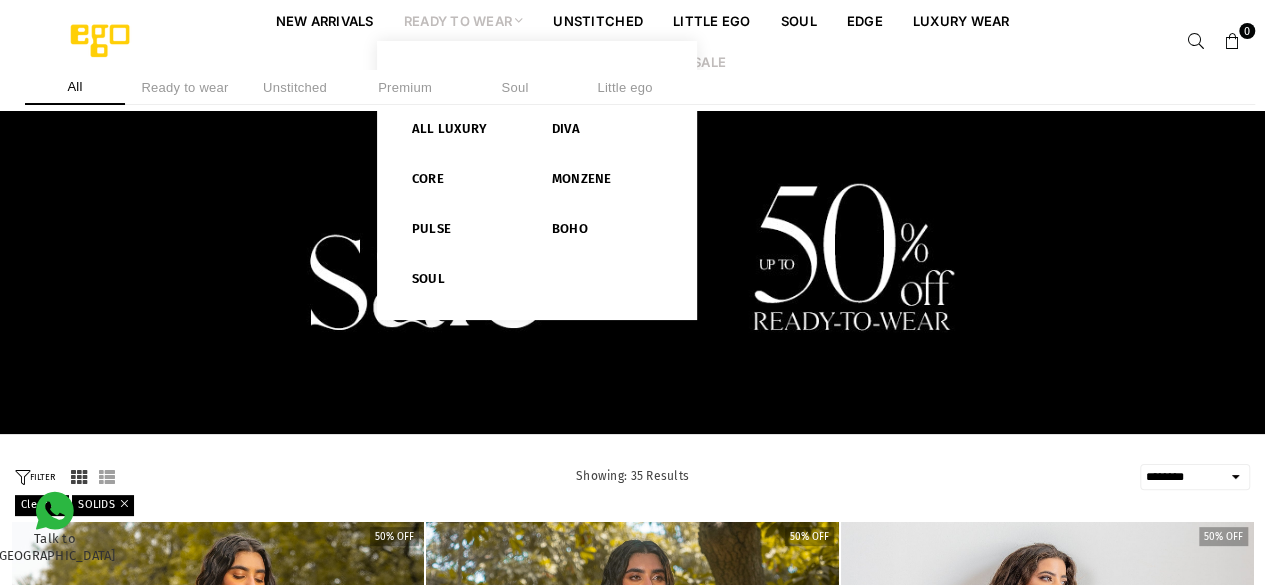 click on "Ready to Wear" at bounding box center [464, 20] 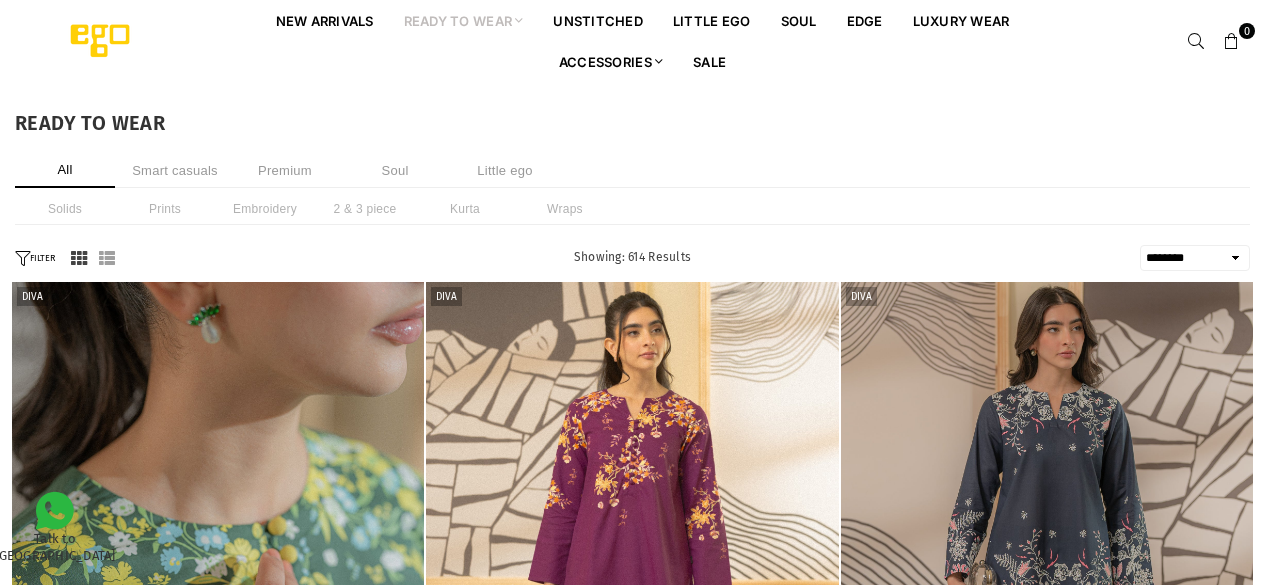 select on "******" 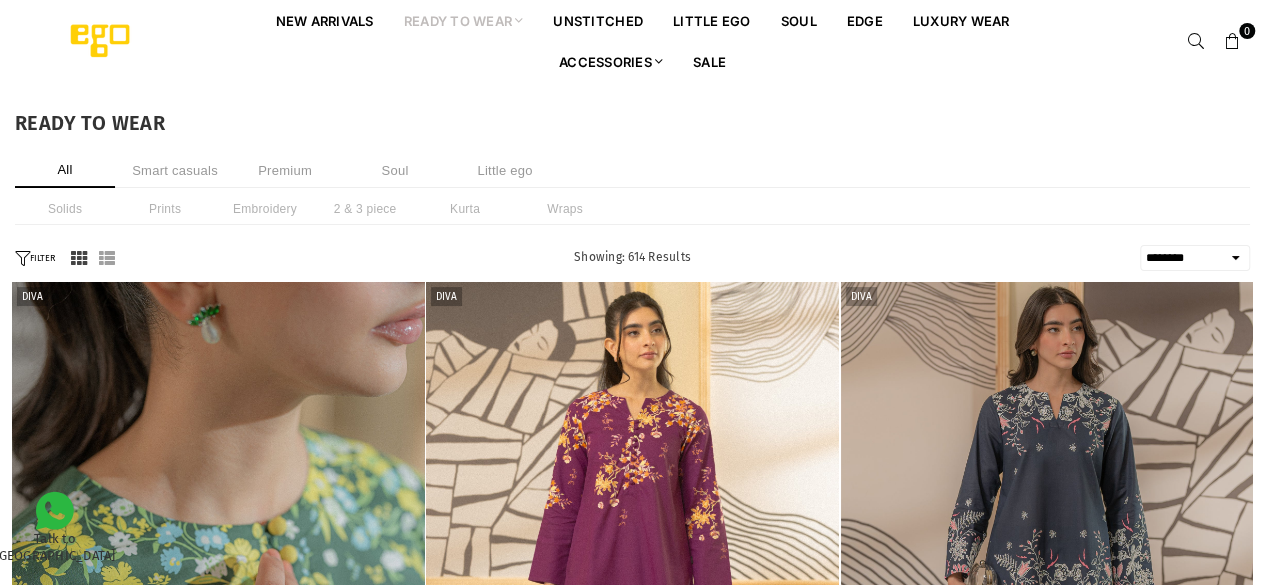scroll, scrollTop: 0, scrollLeft: 0, axis: both 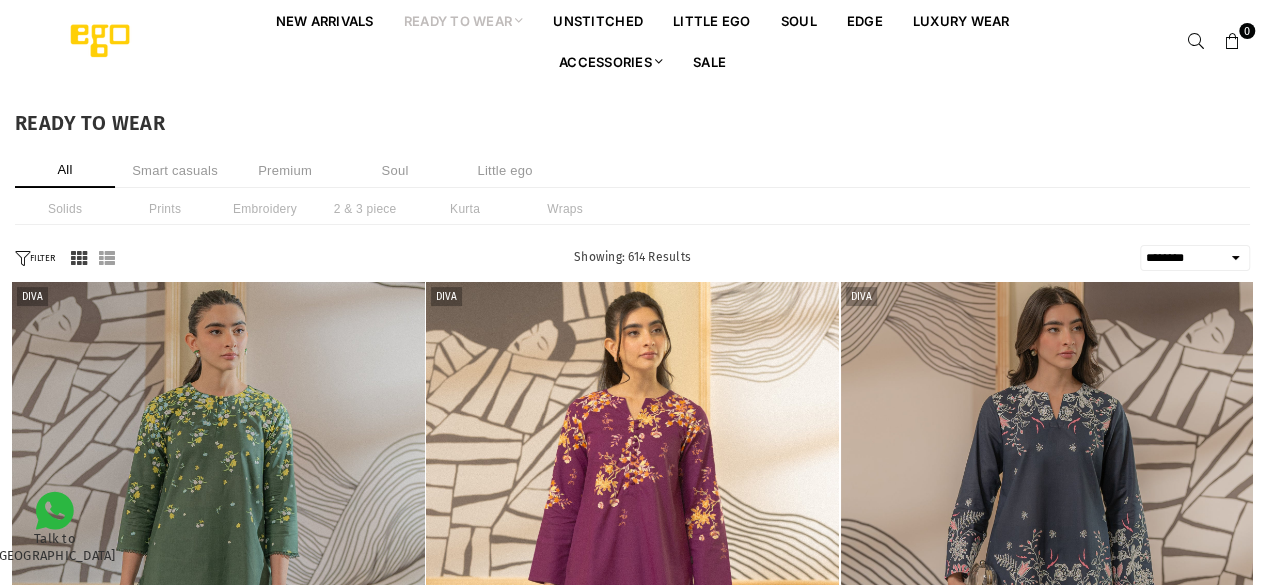 click on "FILTER" at bounding box center [35, 258] 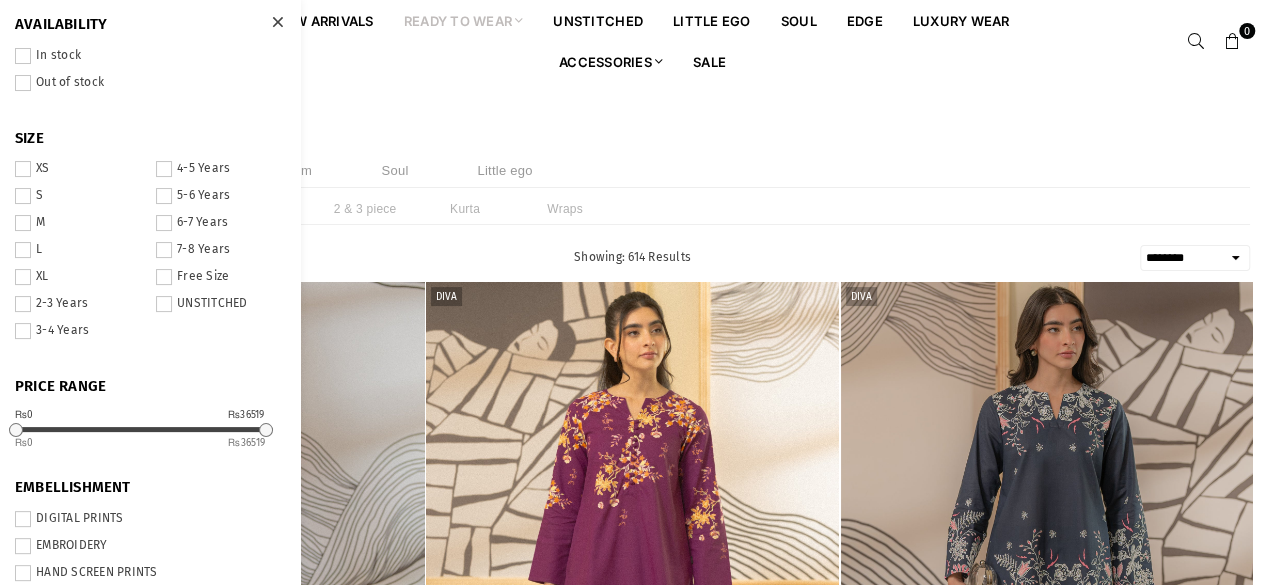 scroll, scrollTop: 512, scrollLeft: 0, axis: vertical 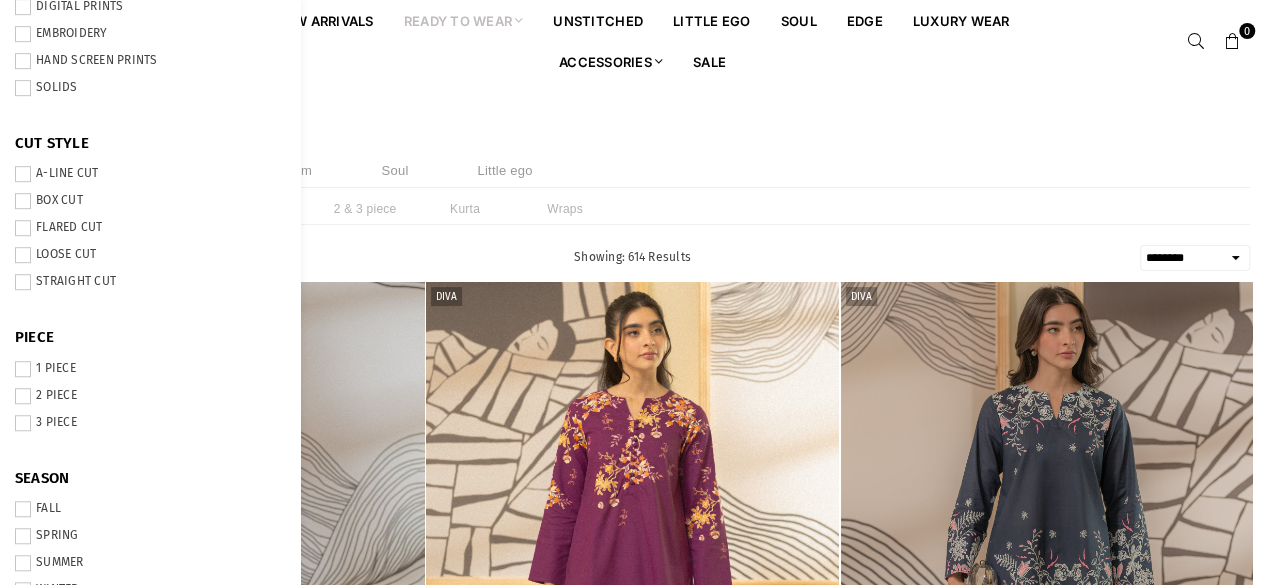 click at bounding box center [23, 396] 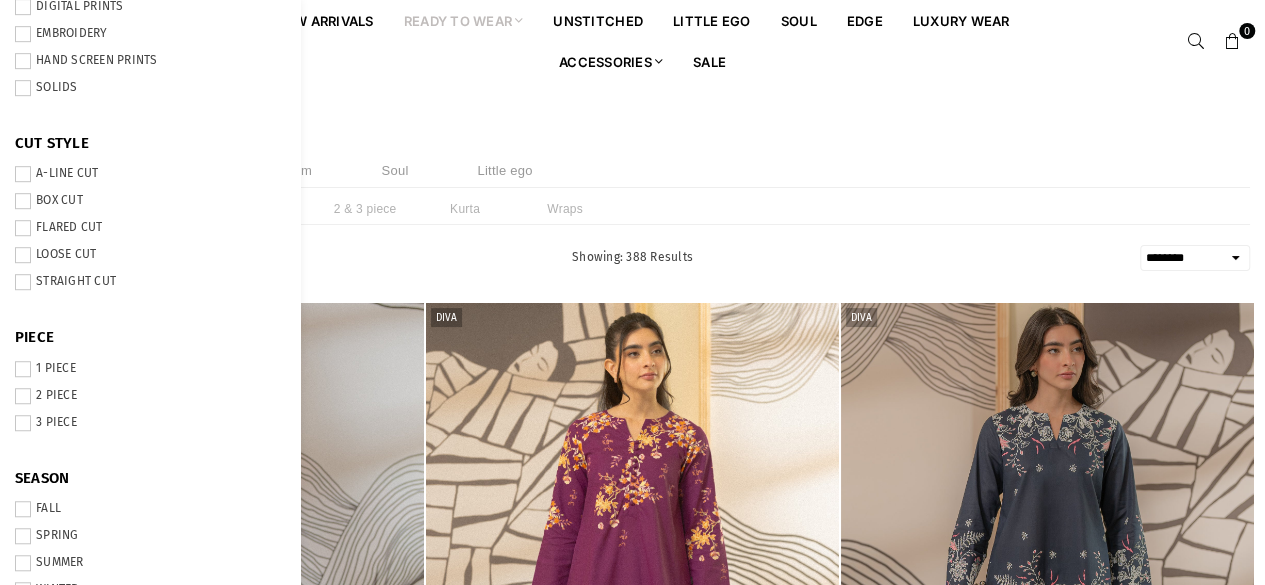click at bounding box center [23, 88] 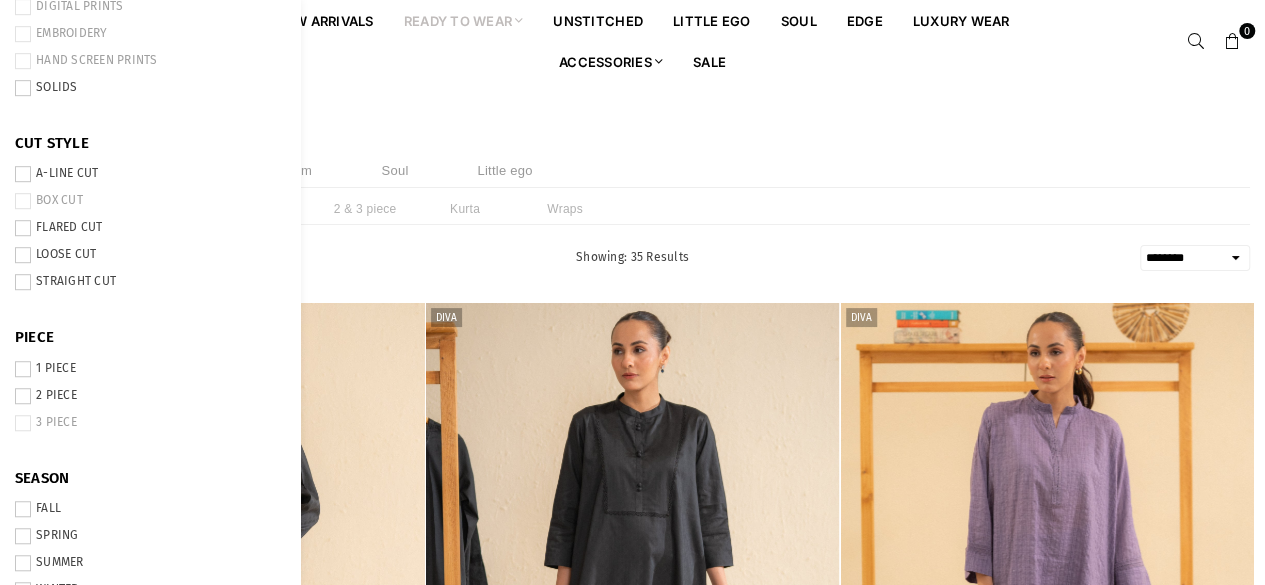 click on "READY TO WEAR" at bounding box center (632, 123) 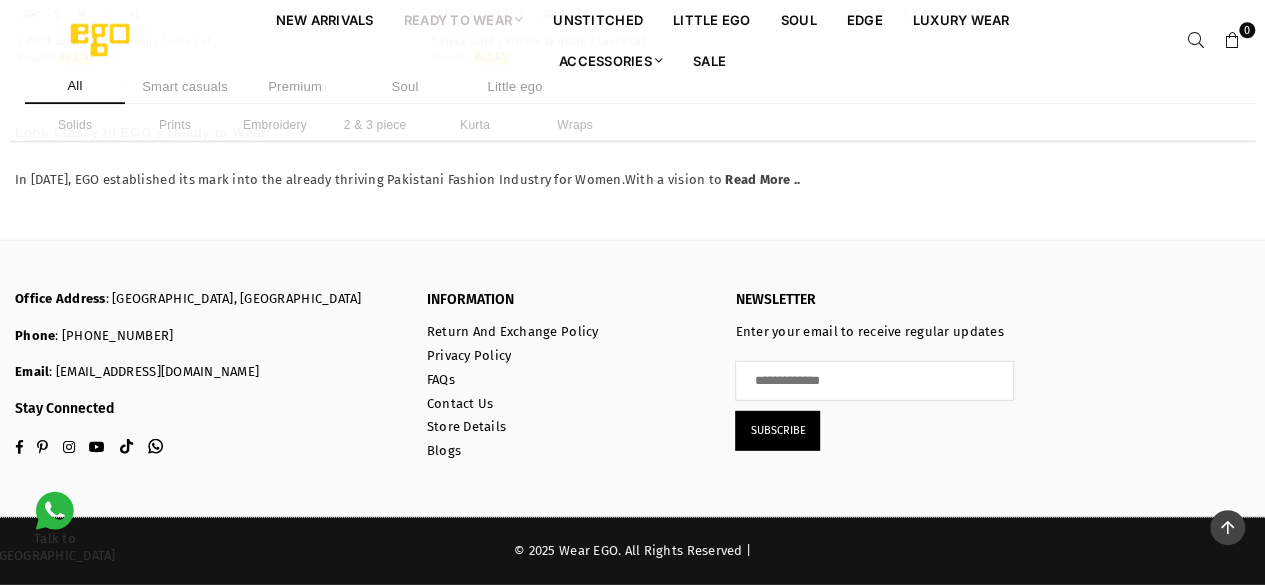 scroll, scrollTop: 8269, scrollLeft: 0, axis: vertical 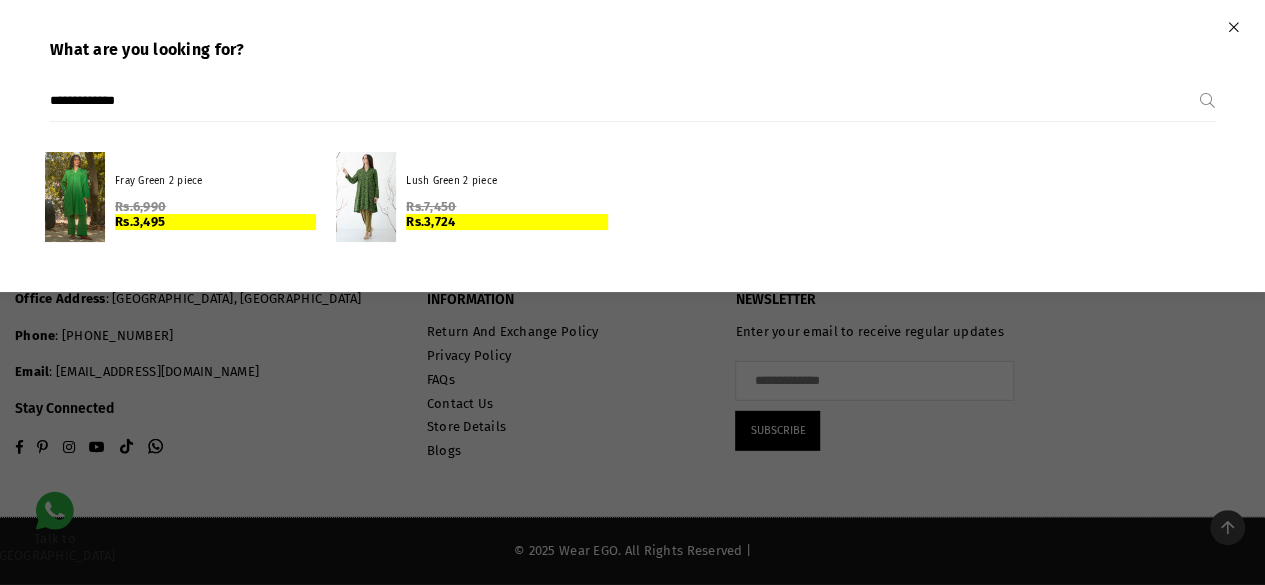 type on "**********" 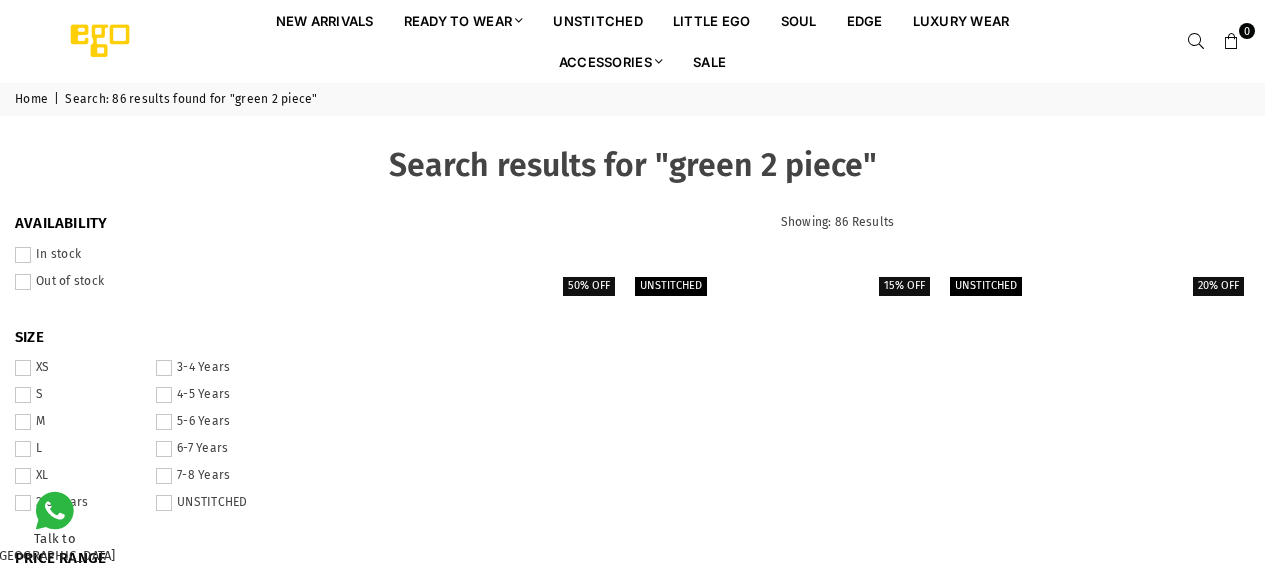 scroll, scrollTop: 0, scrollLeft: 0, axis: both 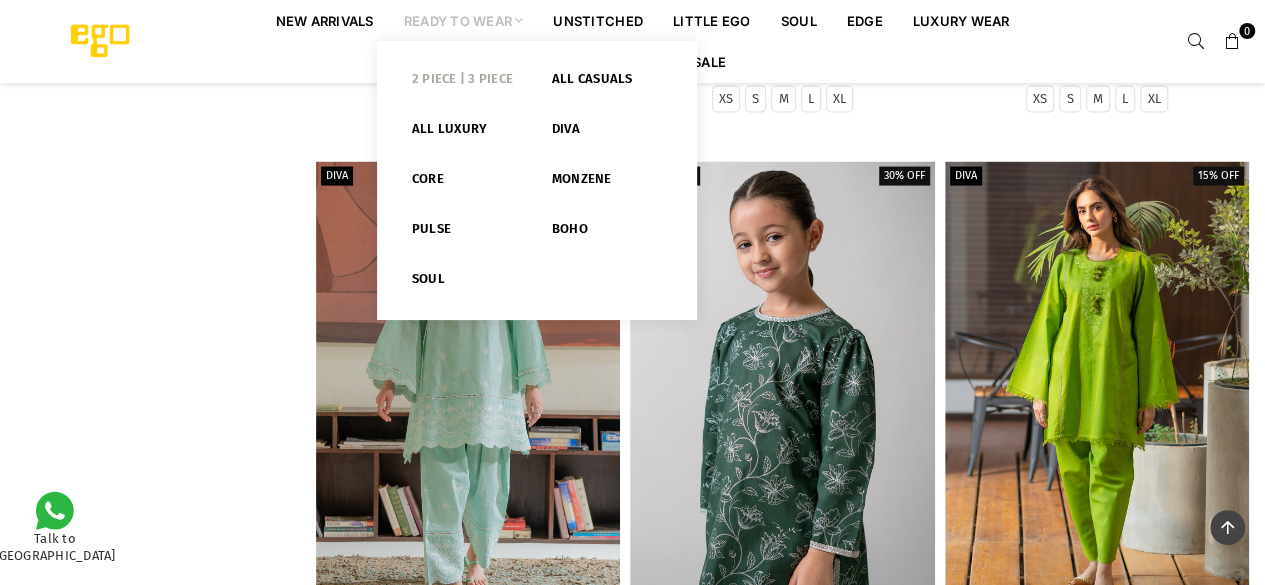 click on "2 PIECE | 3 PIECE" at bounding box center (467, 83) 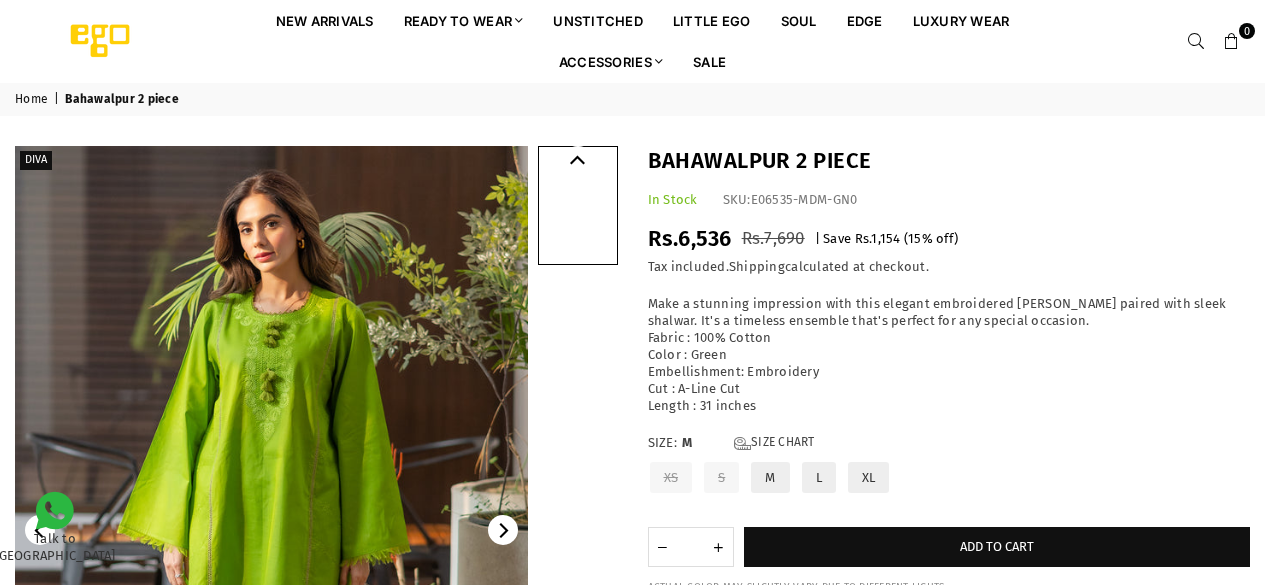 scroll, scrollTop: 0, scrollLeft: 0, axis: both 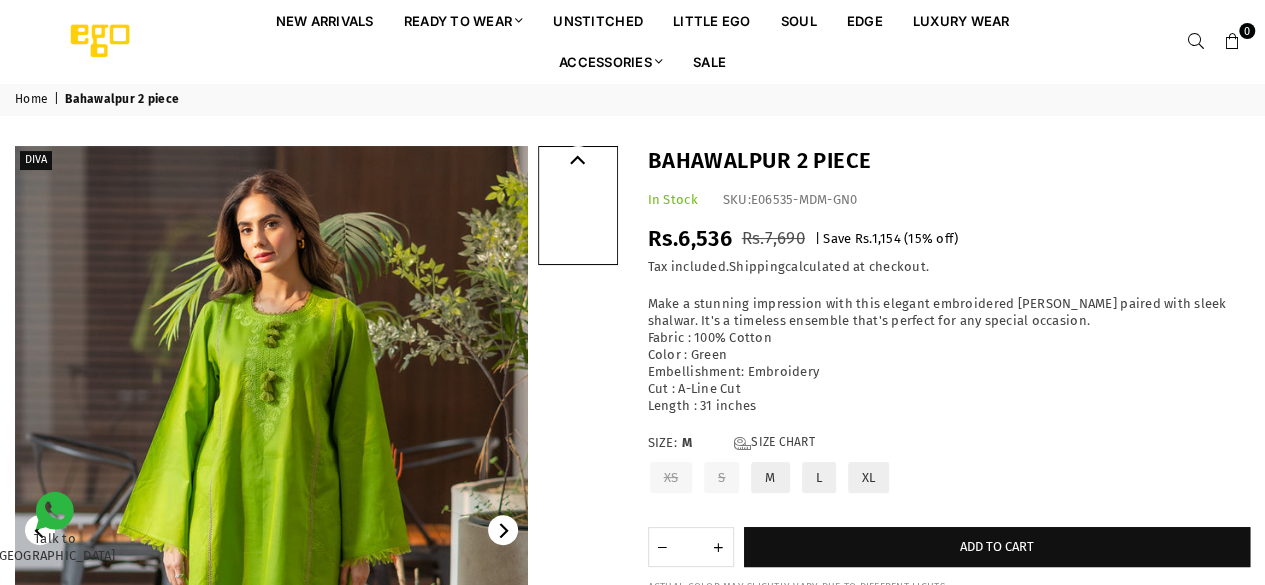 click on "Make a stunning impression with this elegant embroidered kurta paired with sleek shalwar. It's a timeless ensemble that's perfect for any special occasion. Fabric : 100% Cotton Color : Green Embellishment: Embroidery  Cut : A-Line Cut Length : 31 inches" at bounding box center (949, 355) 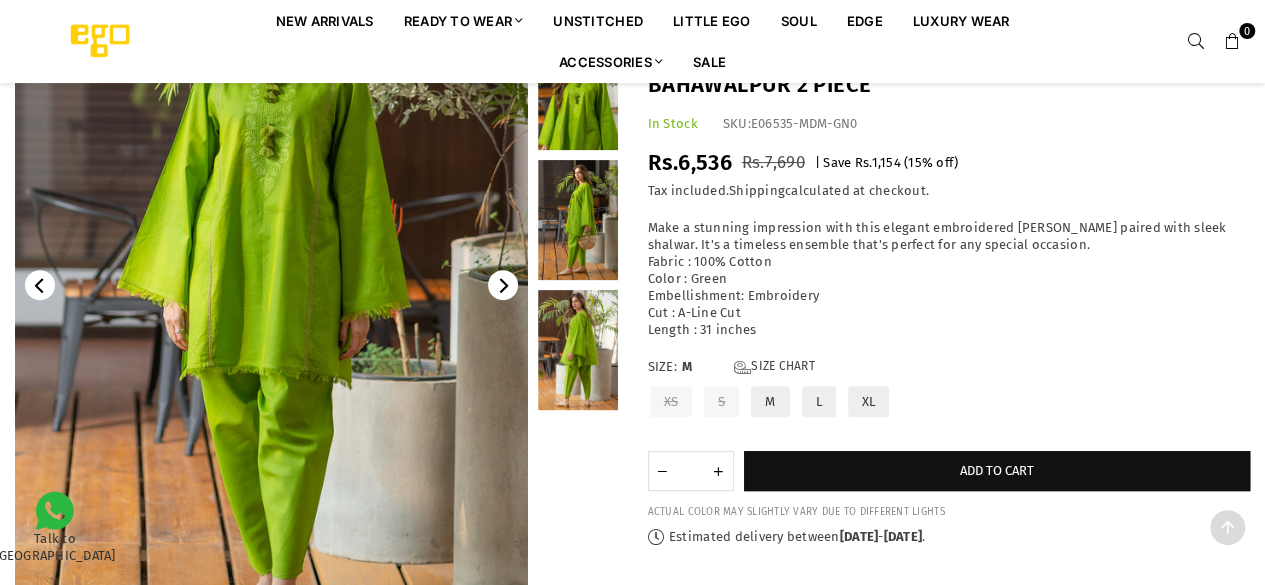 scroll, scrollTop: 284, scrollLeft: 0, axis: vertical 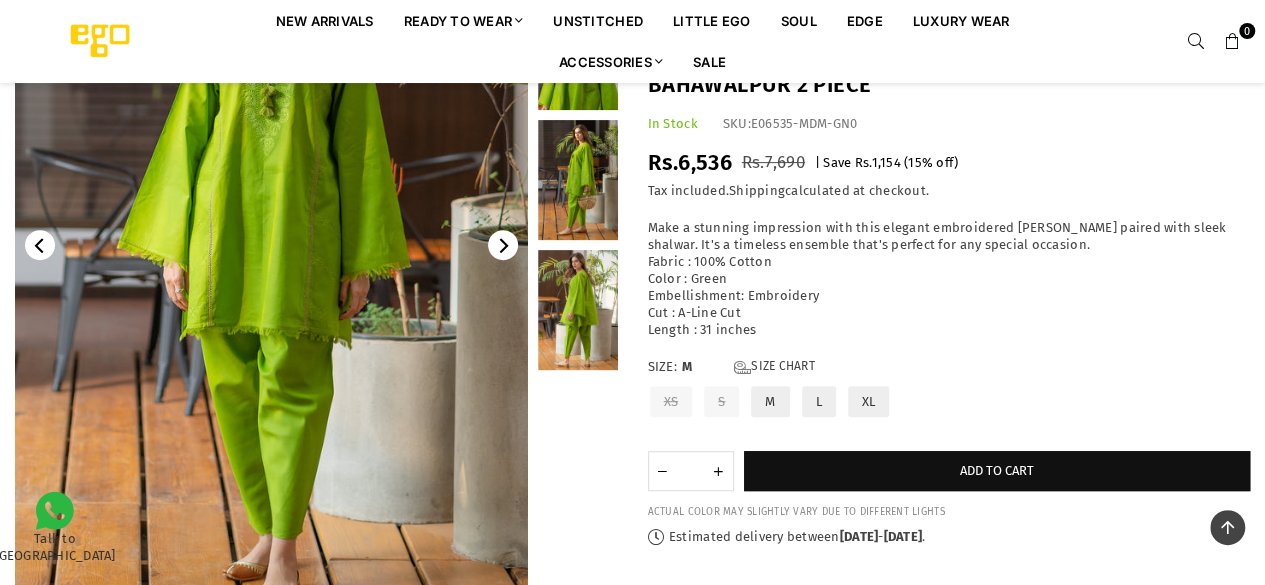click at bounding box center [271, 245] 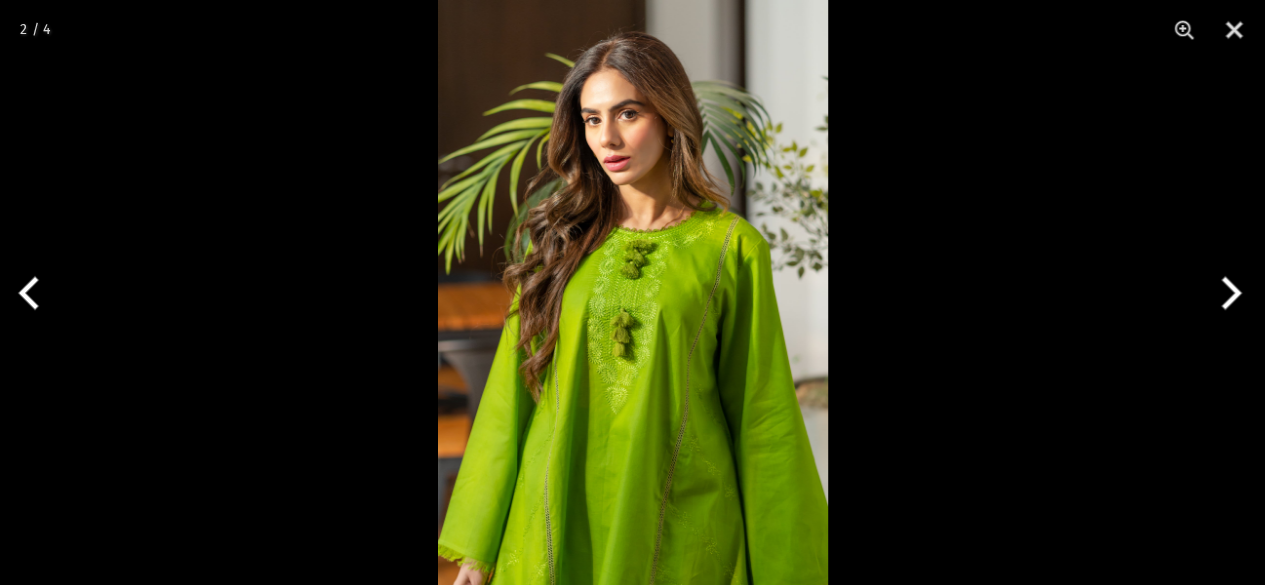 click at bounding box center (632, 292) 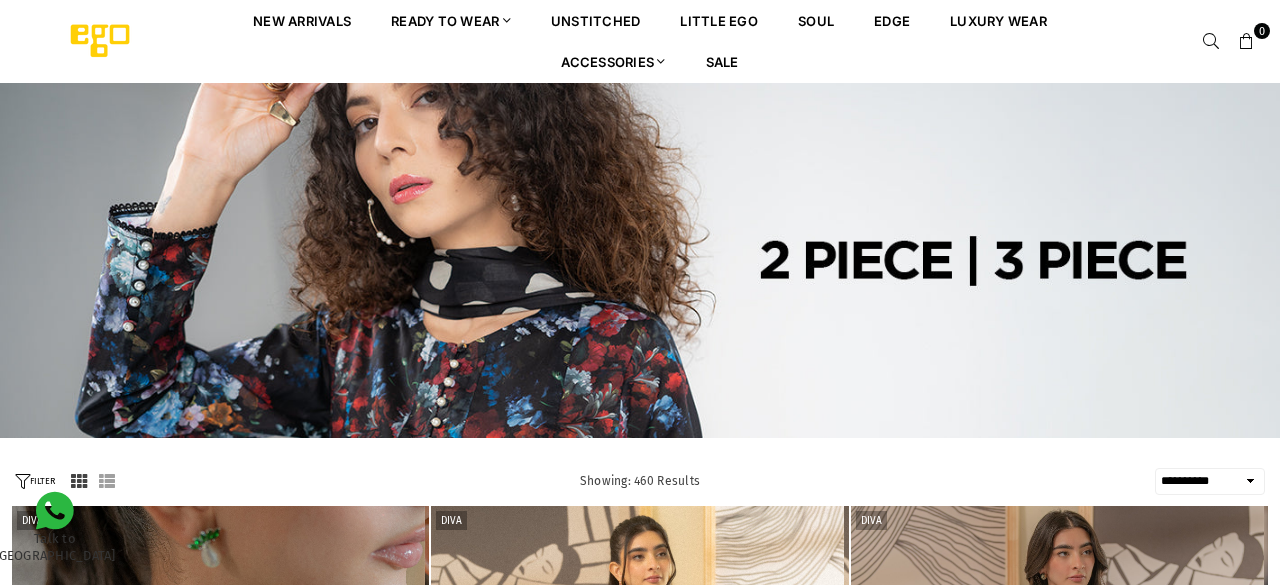 select on "**********" 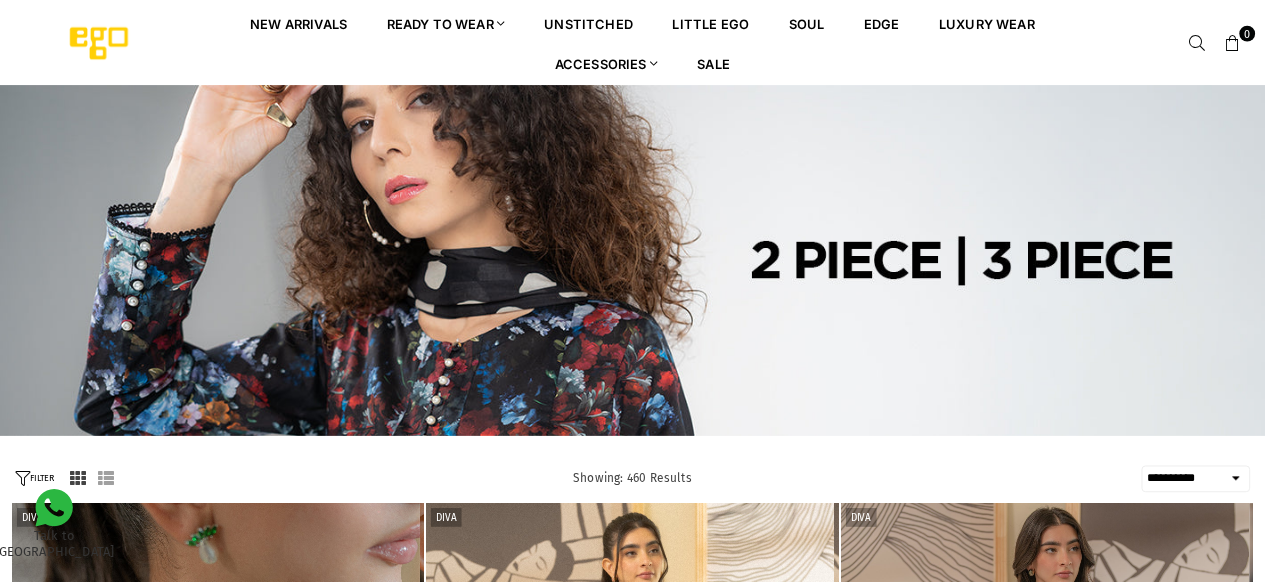 scroll, scrollTop: 0, scrollLeft: 0, axis: both 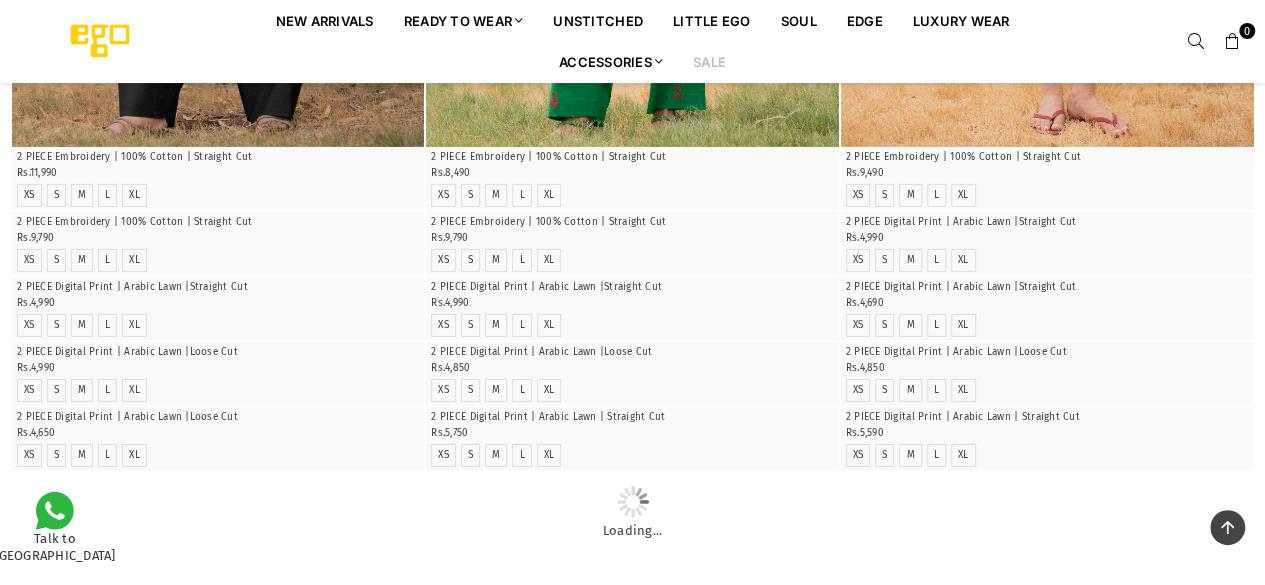 click on "Sale" at bounding box center (709, 61) 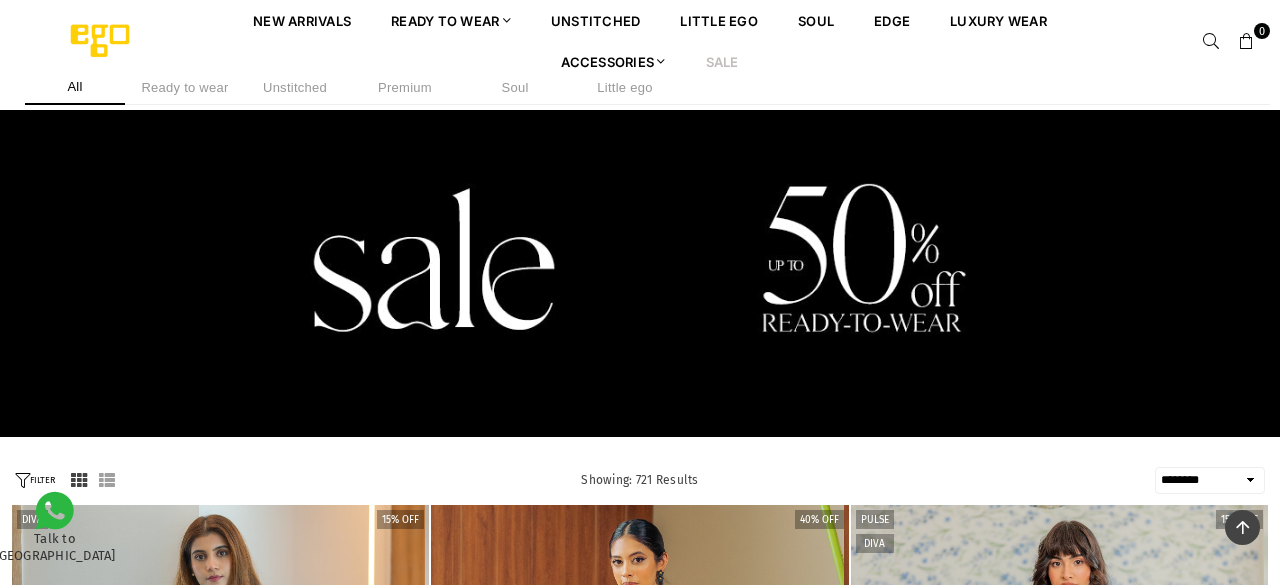 select on "******" 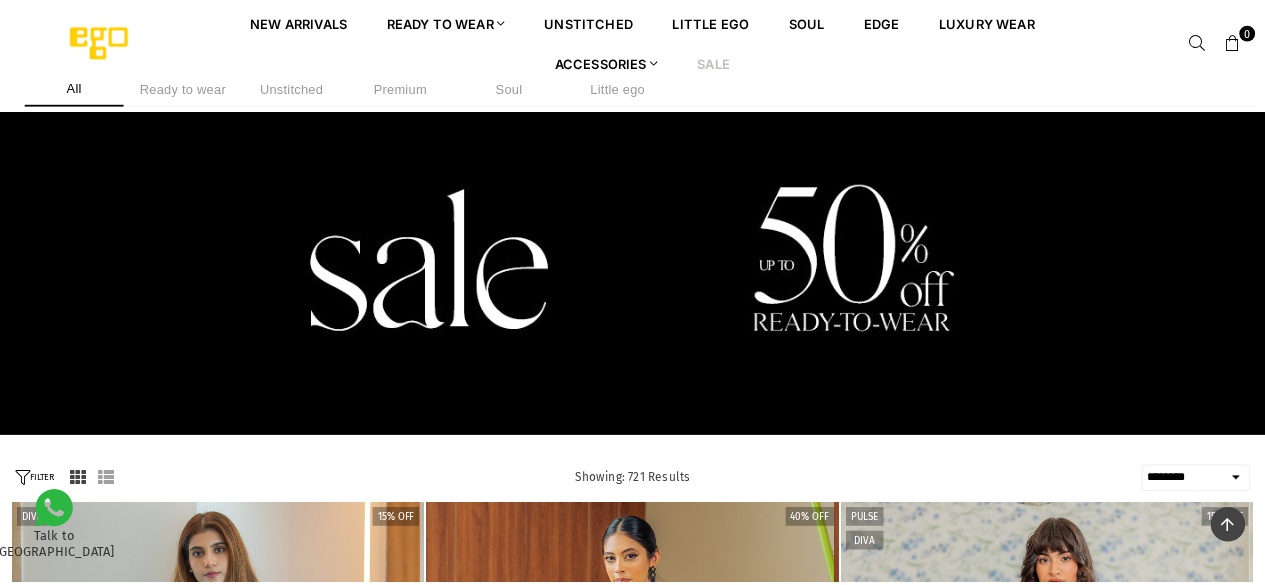 scroll, scrollTop: 976, scrollLeft: 0, axis: vertical 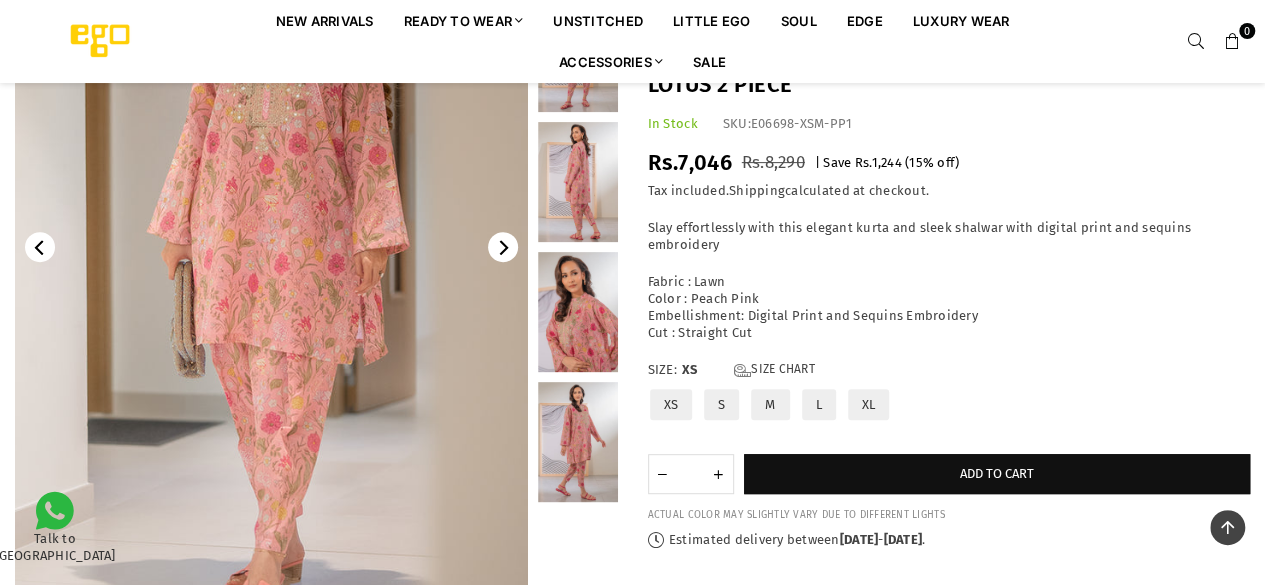 click at bounding box center [271, 247] 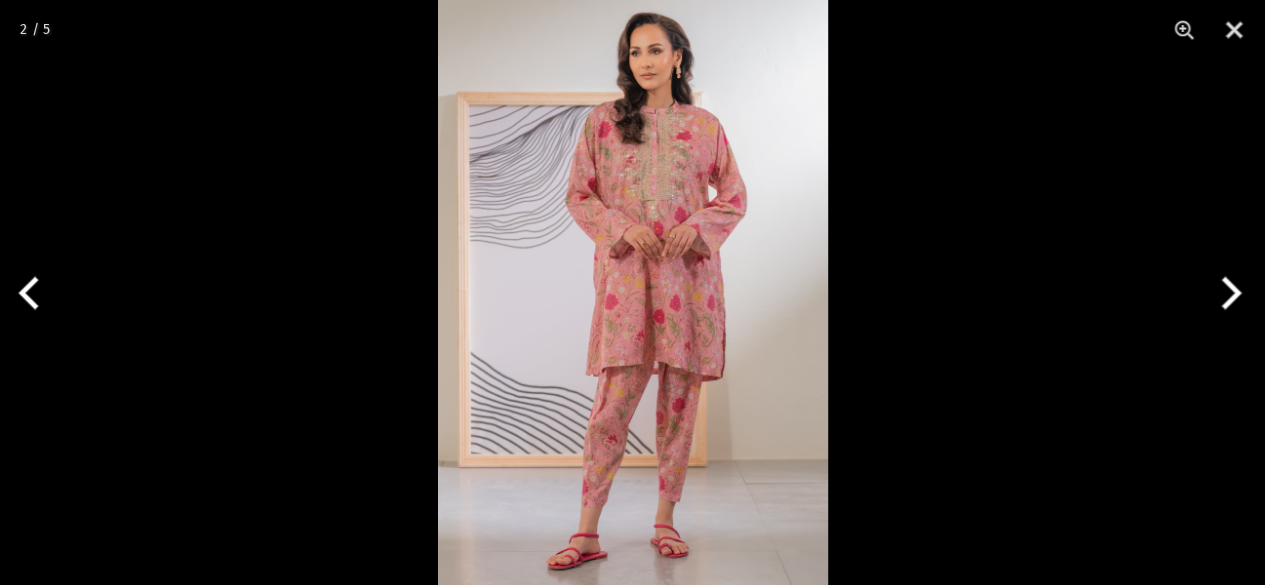 click at bounding box center (633, 292) 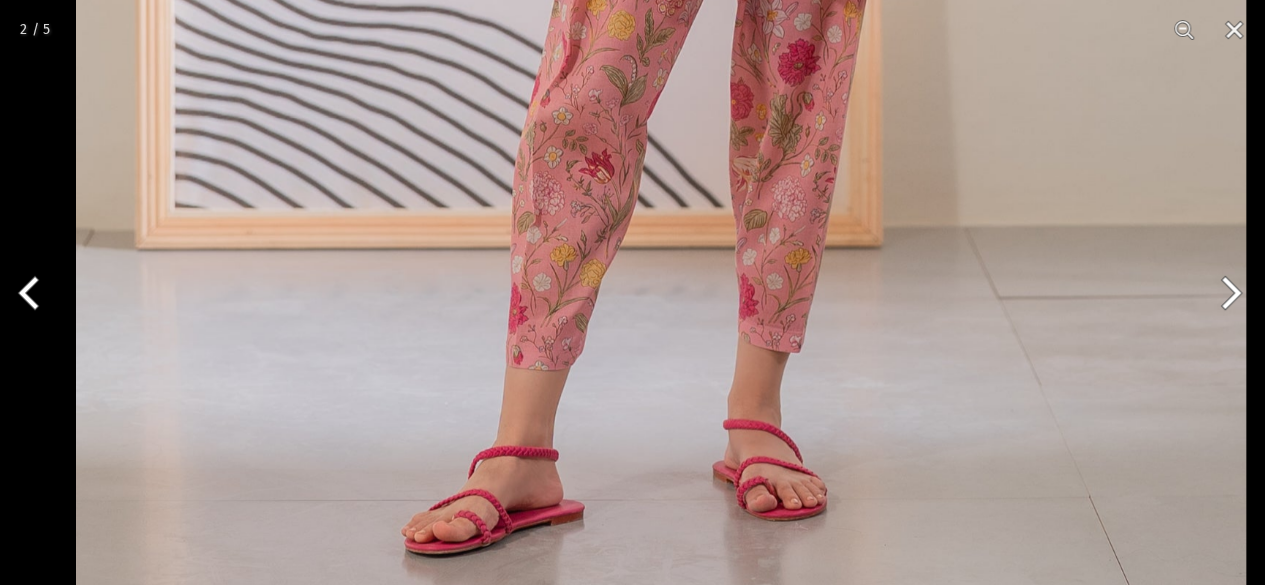 click at bounding box center [661, -276] 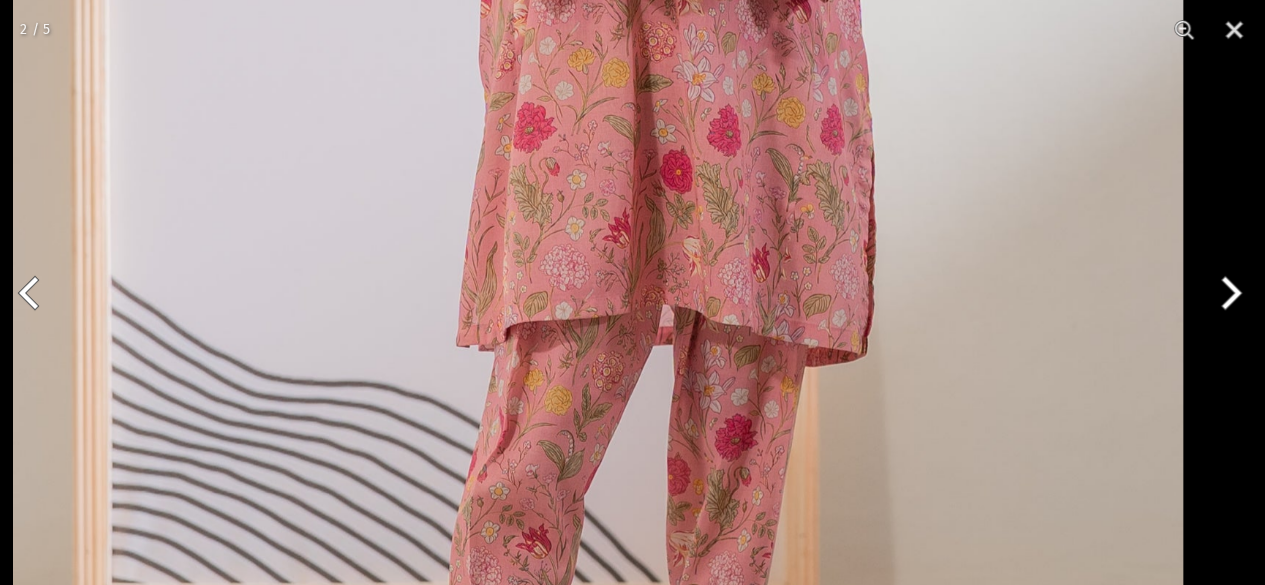 click on "Ego New Arrivals  Ready to Wear  2 PIECE | 3 PIECE All Casuals All Luxury Diva Core Monzene Pulse Boho Soul unstitched  Little EGO  Soul  EDGE  Luxury Wear  Accessories  Bottoms Wraps Inner Sale    0 New Arrivals   Ready to wear   2 PIECE | 3 PIECE All Casuals All Luxury Diva Core Monzene Pulse Boho Soul Unstitched   Little EGO GIRLS 2 TO 8 YEARS   Soul LUXURY WEAR   EDGE Always ready to surprise you   LUXURY WEAR   Accessories   Bottoms Wraps Inner SALE   LOGIN Register Now
Home | Lotus 2 piece
Diva      Share:" at bounding box center (632, 1242) 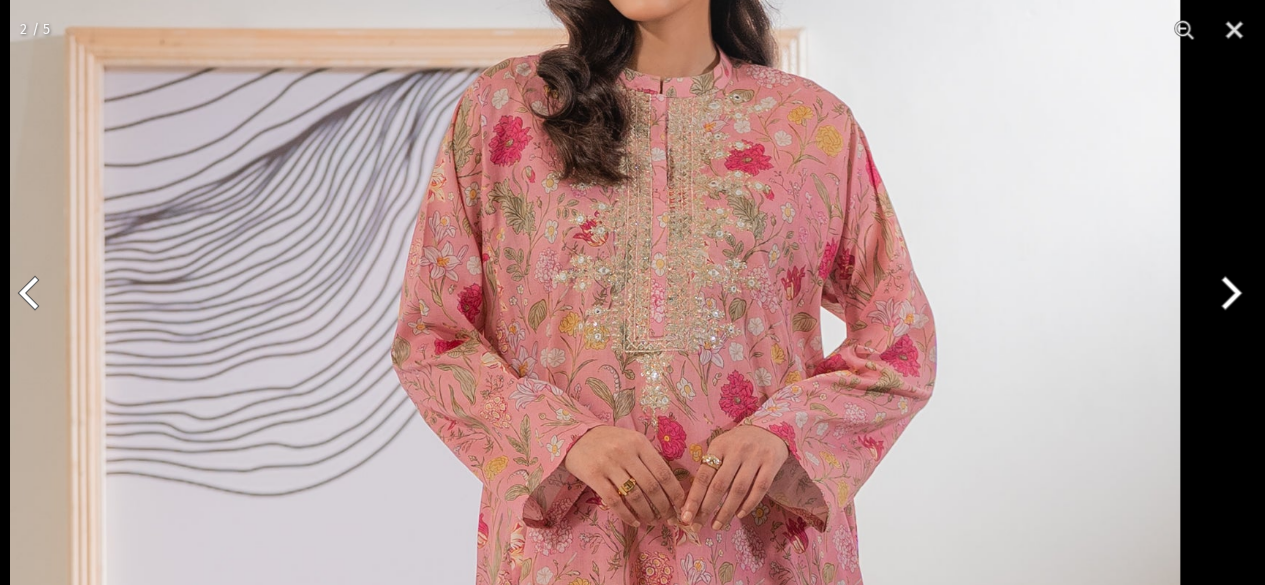 click on "Ego New Arrivals  Ready to Wear  2 PIECE | 3 PIECE All Casuals All Luxury Diva Core Monzene Pulse Boho Soul unstitched  Little EGO  Soul  EDGE  Luxury Wear  Accessories  Bottoms Wraps Inner Sale    0 New Arrivals   Ready to wear   2 PIECE | 3 PIECE All Casuals All Luxury Diva Core Monzene Pulse Boho Soul Unstitched   Little EGO GIRLS 2 TO 8 YEARS   Soul LUXURY WEAR   EDGE Always ready to surprise you   LUXURY WEAR   Accessories   Bottoms Wraps Inner SALE   LOGIN Register Now
Home | Lotus 2 piece
Diva      Share:" at bounding box center (632, 1242) 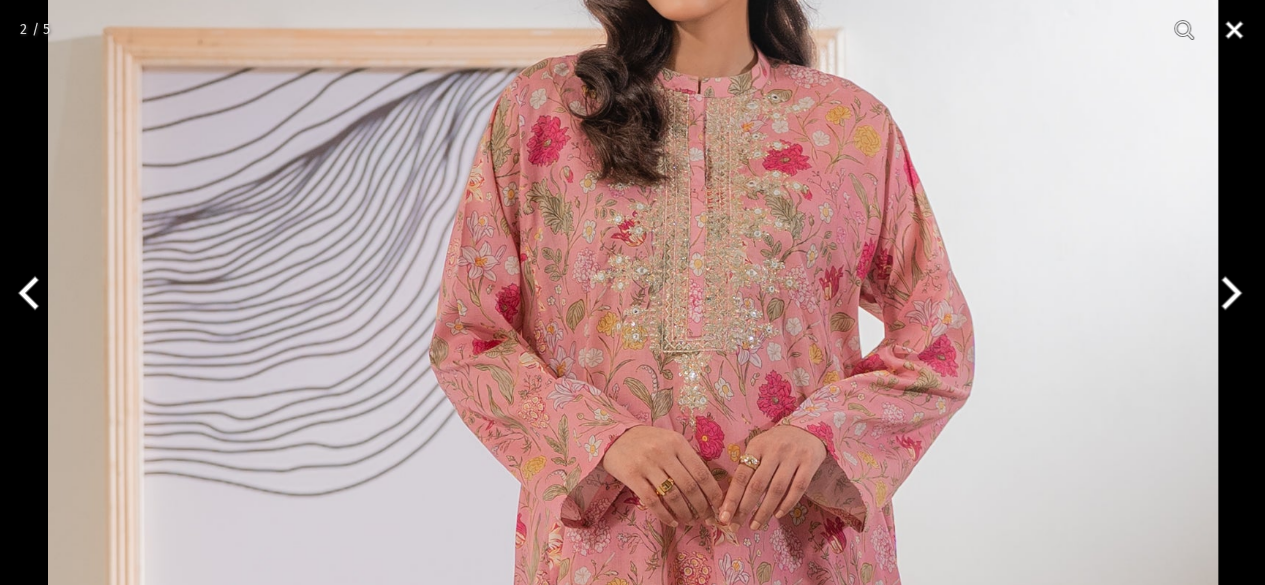 click at bounding box center (1234, 30) 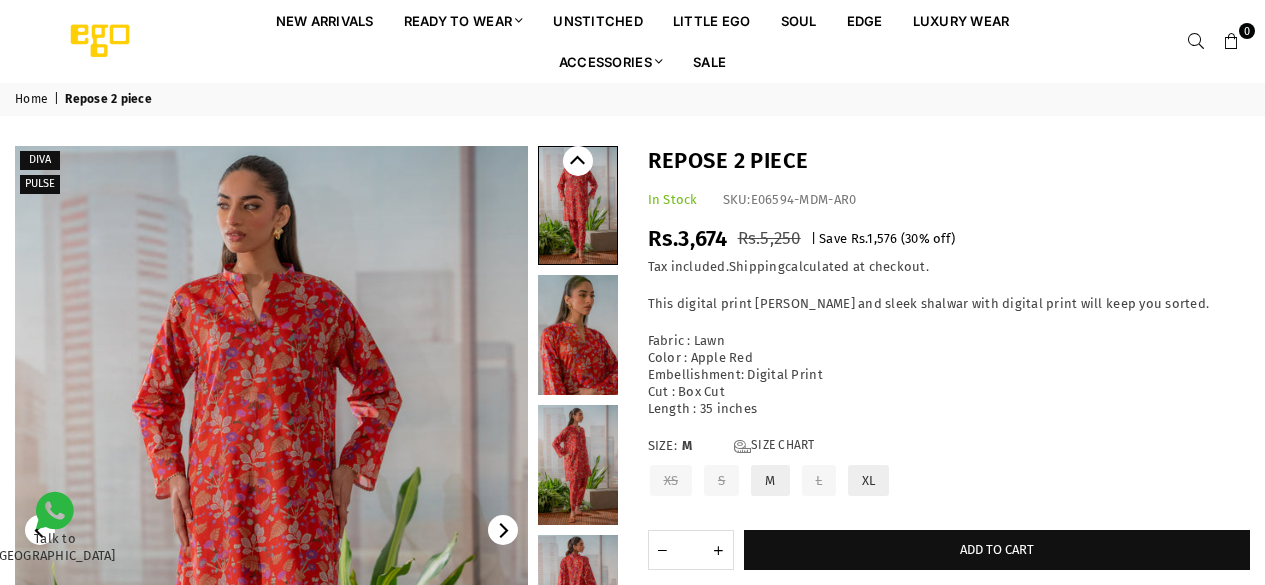 scroll, scrollTop: 0, scrollLeft: 0, axis: both 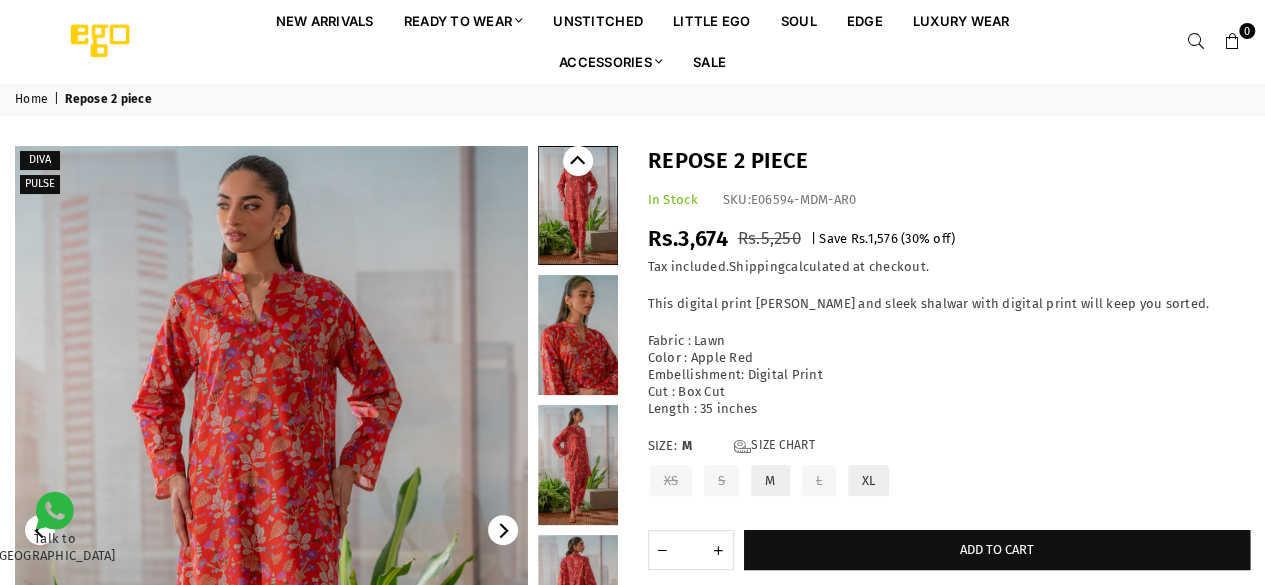 click at bounding box center [271, 530] 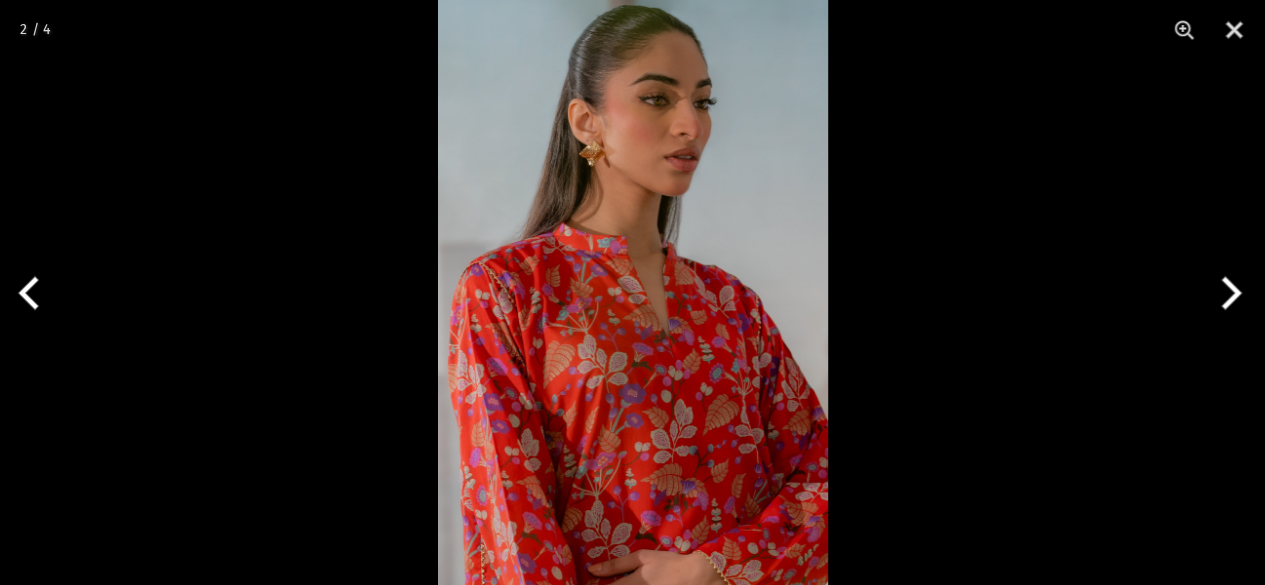 click at bounding box center [633, 292] 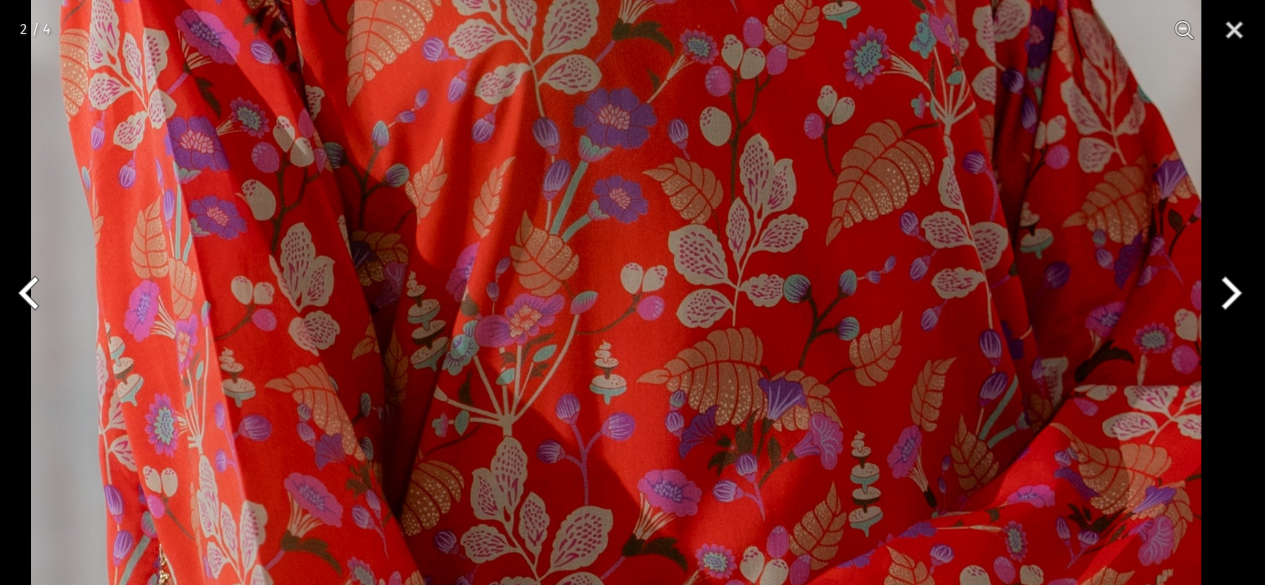 click on "Ego New Arrivals  Ready to Wear  2 PIECE | 3 PIECE All Casuals All Luxury Diva Core Monzene Pulse Boho Soul unstitched  Little EGO  Soul  EDGE  Luxury Wear  Accessories  Bottoms Wraps Inner Sale    0 New Arrivals   Ready to wear   2 PIECE | 3 PIECE All Casuals All Luxury Diva Core Monzene Pulse Boho Soul Unstitched   Little EGO GIRLS 2 TO 8 YEARS   Soul LUXURY WEAR   EDGE Always ready to surprise you   LUXURY WEAR   Accessories   Bottoms Wraps Inner SALE   LOGIN Register Now
Home | Repose 2 piece
Diva Pulse" at bounding box center [632, 1524] 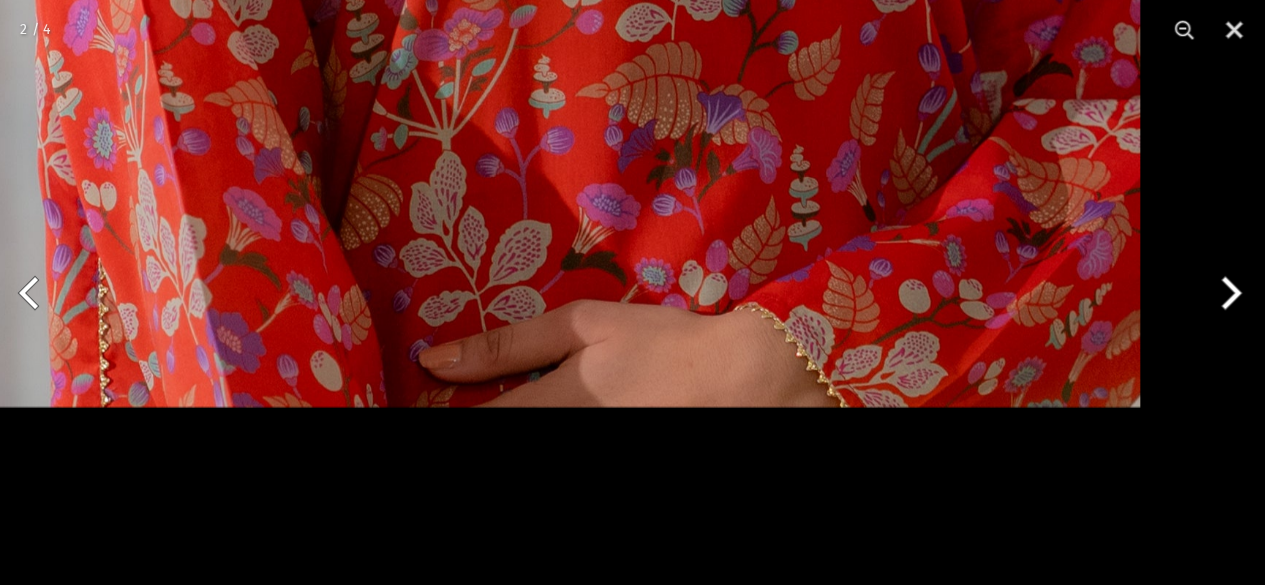 click on "Ego New Arrivals  Ready to Wear  2 PIECE | 3 PIECE All Casuals All Luxury Diva Core Monzene Pulse Boho Soul unstitched  Little EGO  Soul  EDGE  Luxury Wear  Accessories  Bottoms Wraps Inner Sale    0 New Arrivals   Ready to wear   2 PIECE | 3 PIECE All Casuals All Luxury Diva Core Monzene Pulse Boho Soul Unstitched   Little EGO GIRLS 2 TO 8 YEARS   Soul LUXURY WEAR   EDGE Always ready to surprise you   LUXURY WEAR   Accessories   Bottoms Wraps Inner SALE   LOGIN Register Now
Home | Repose 2 piece
Diva Pulse" at bounding box center [632, 1524] 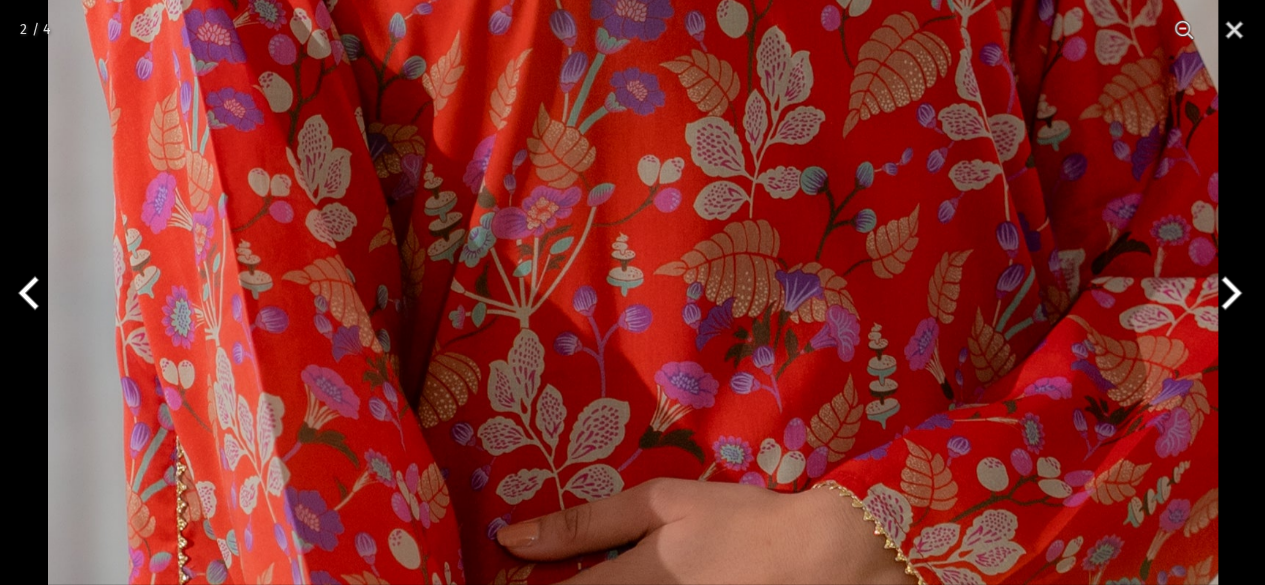 click at bounding box center [1227, 293] 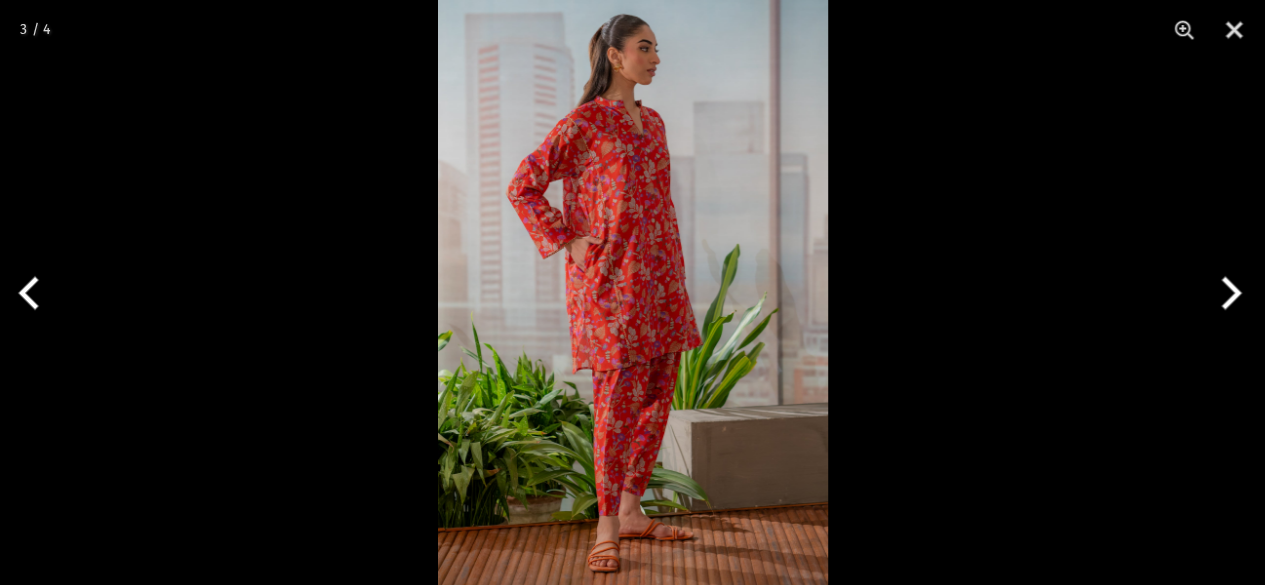 click at bounding box center (633, 292) 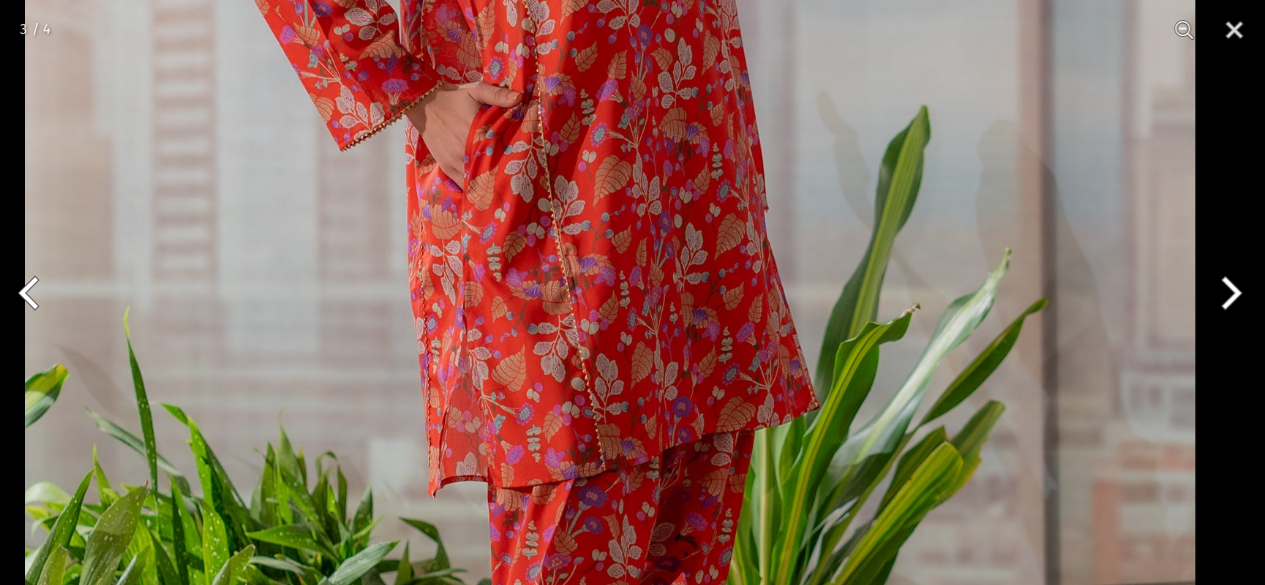 click at bounding box center [610, 251] 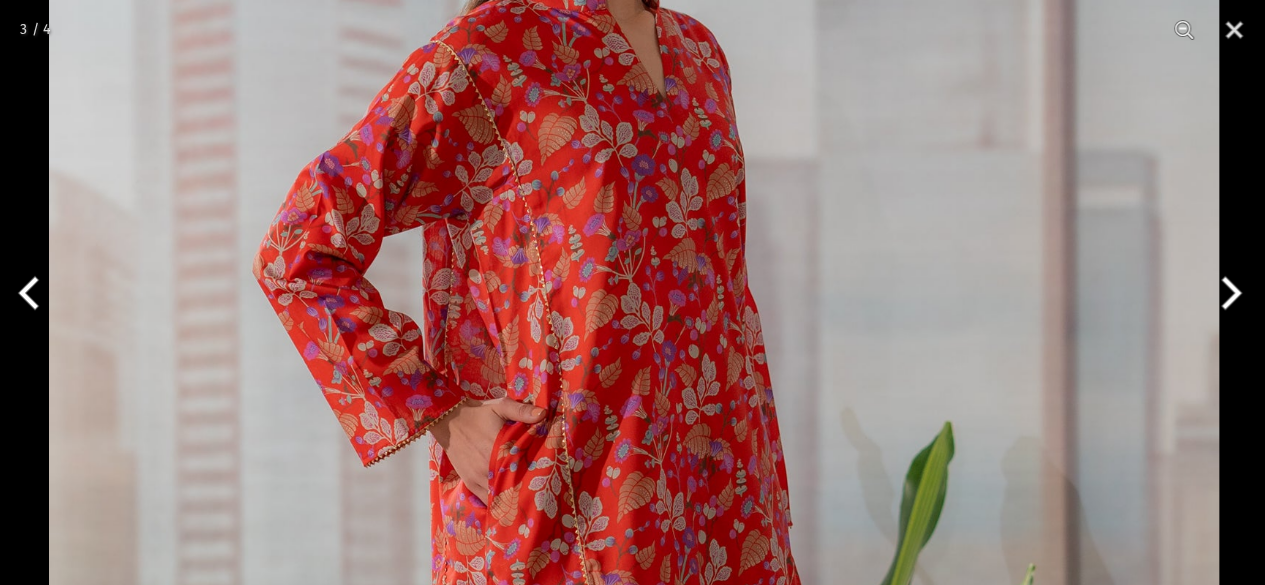 click at bounding box center [634, 567] 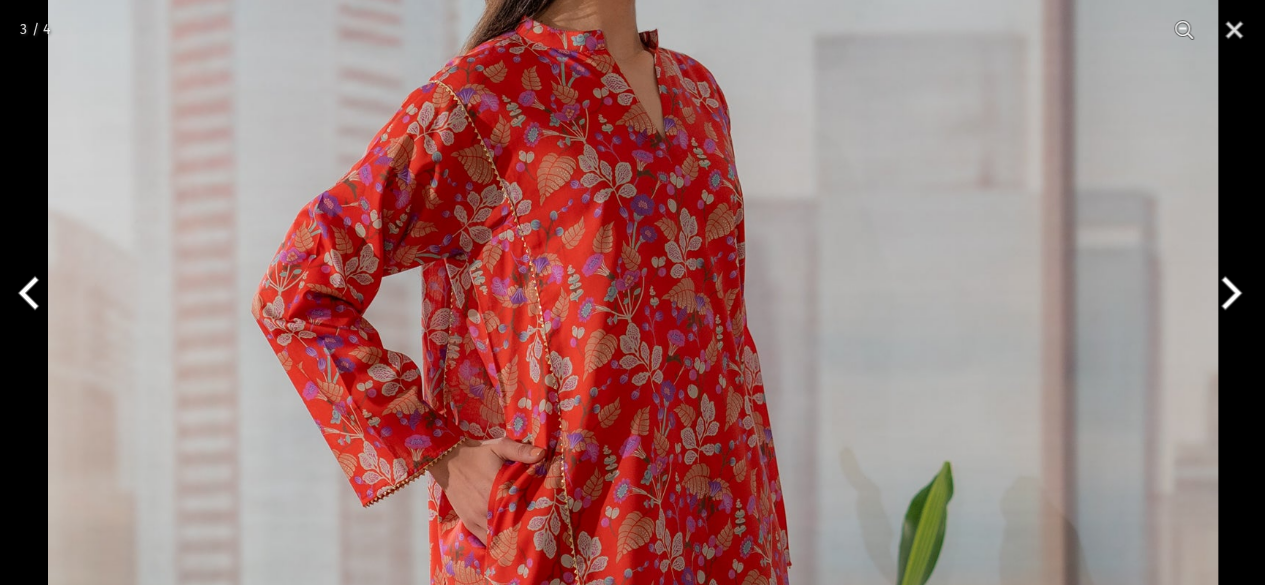 click at bounding box center [1227, 293] 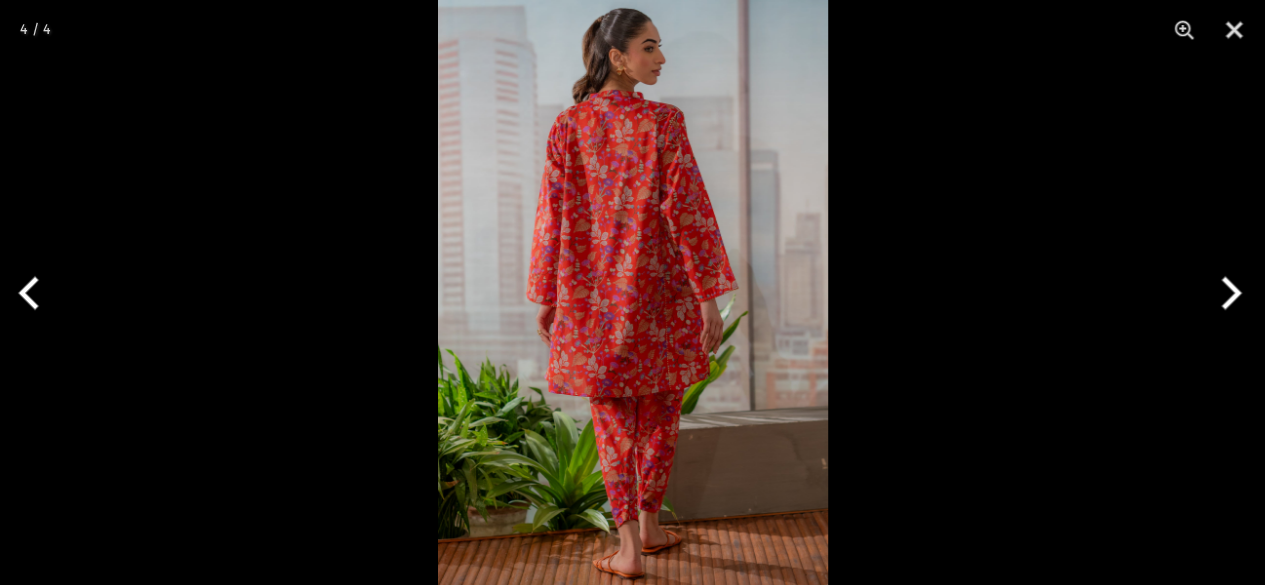 click at bounding box center [1227, 293] 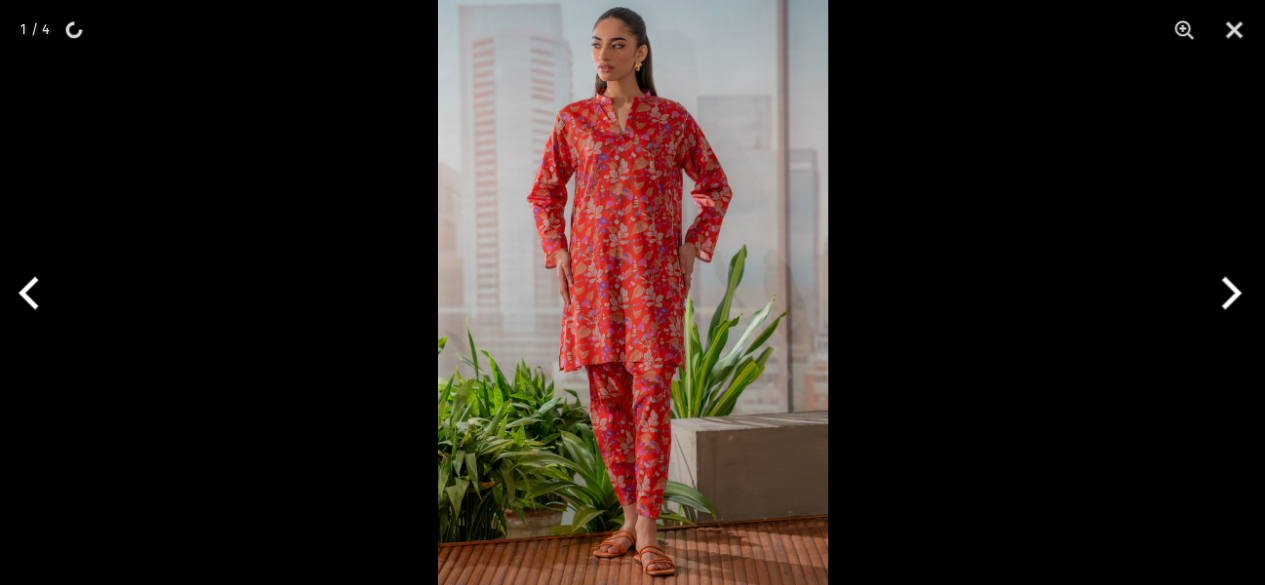 click at bounding box center [1227, 293] 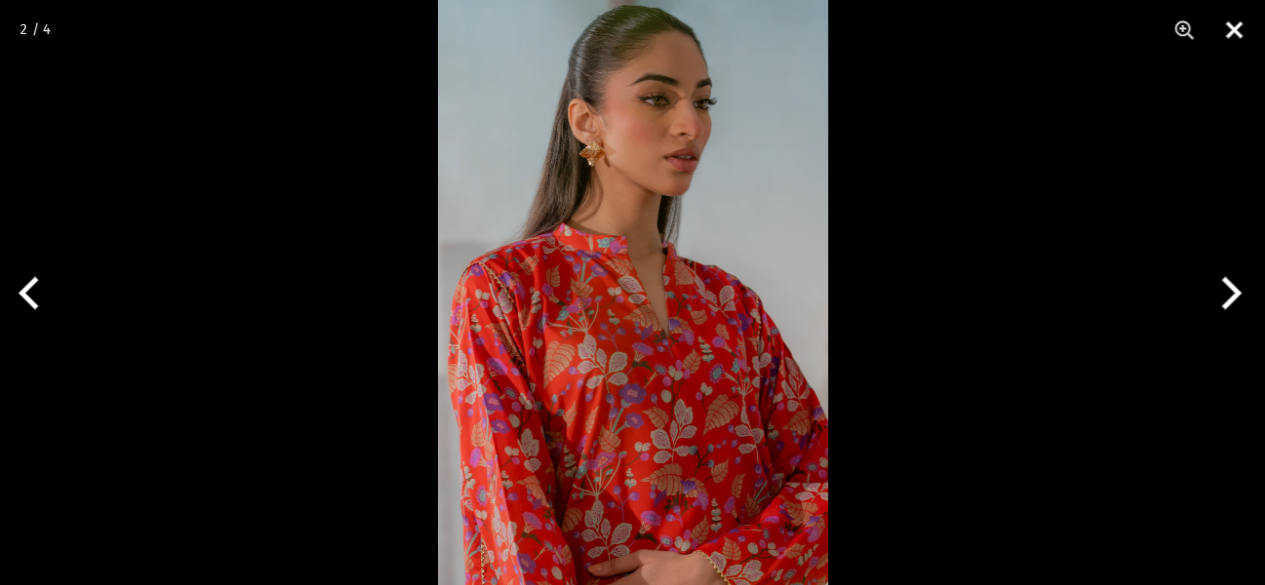 click at bounding box center (1234, 30) 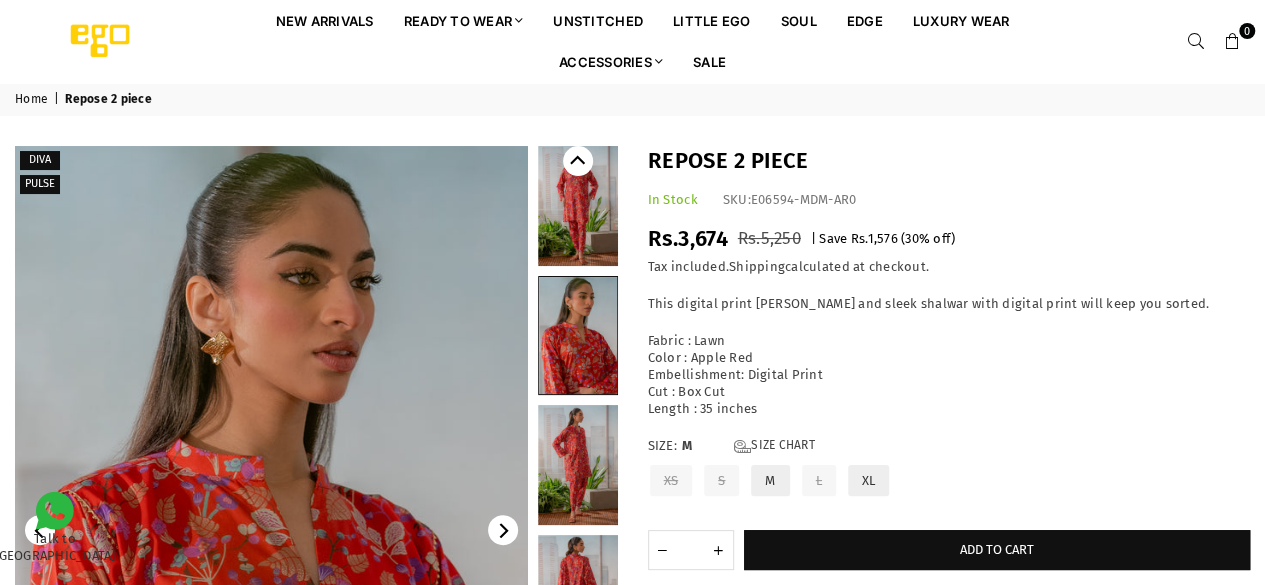 click on "Repose 2 piece" at bounding box center (949, 161) 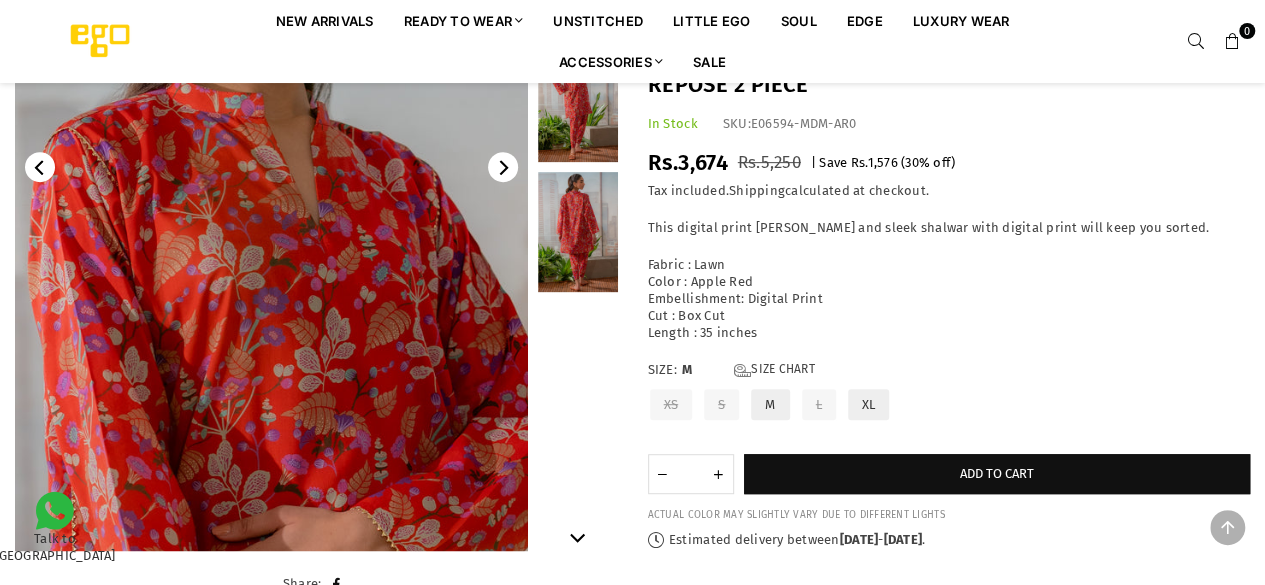 scroll, scrollTop: 442, scrollLeft: 0, axis: vertical 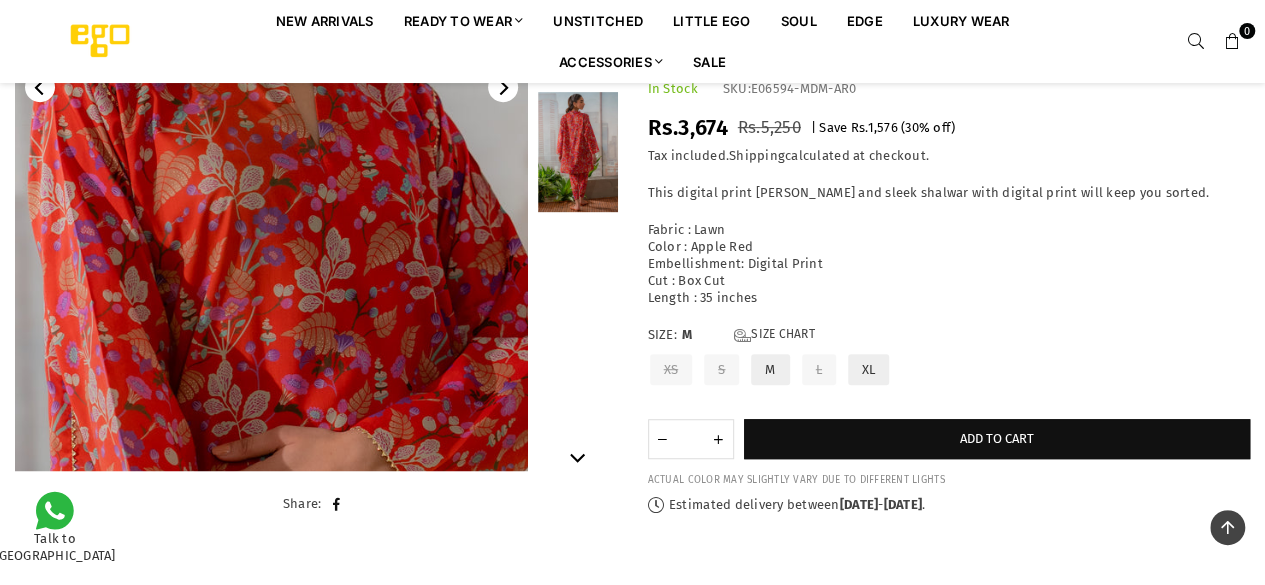 click at bounding box center (578, 152) 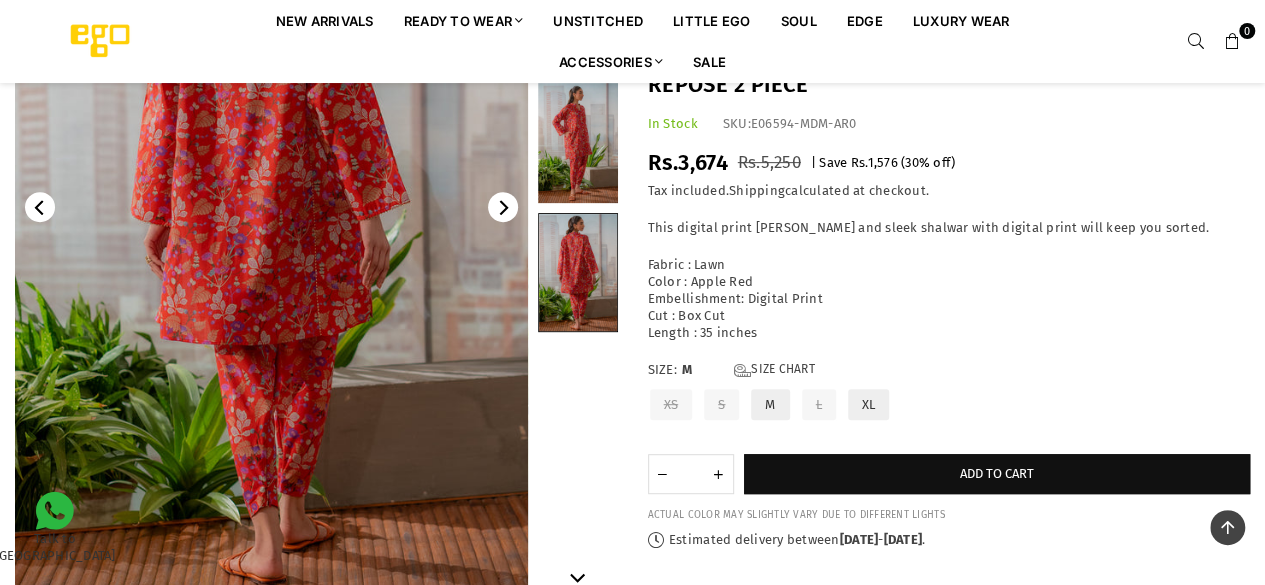 scroll, scrollTop: 282, scrollLeft: 0, axis: vertical 